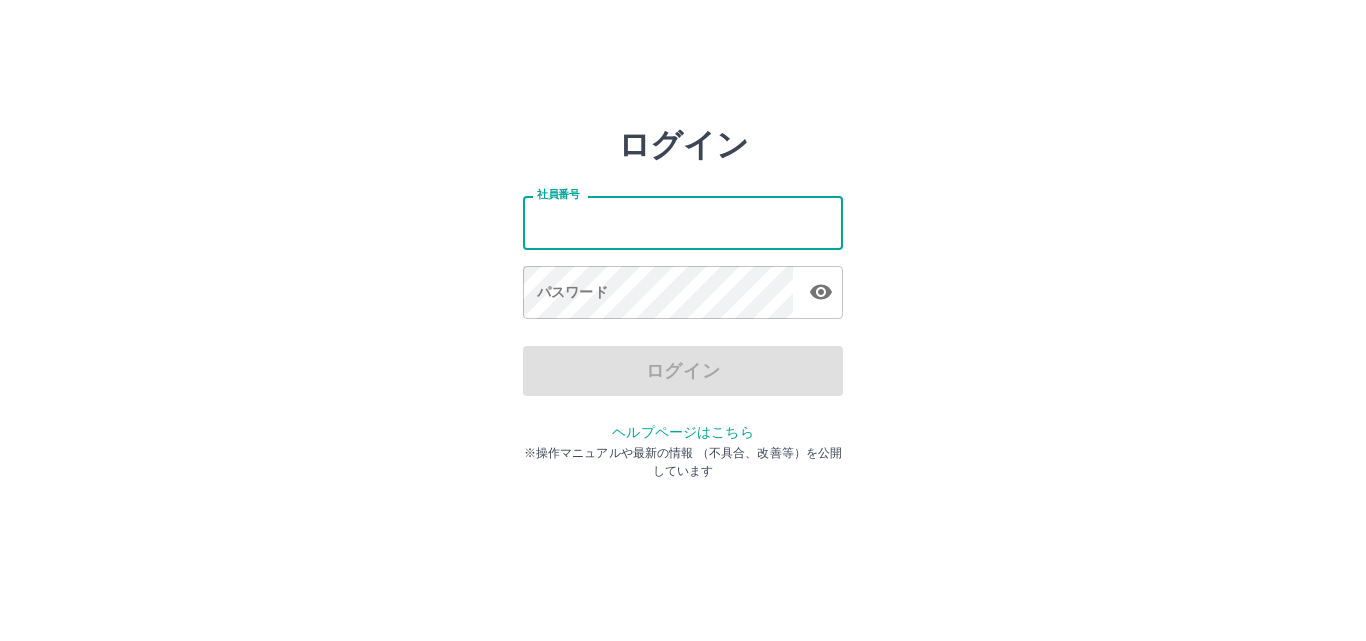scroll, scrollTop: 0, scrollLeft: 0, axis: both 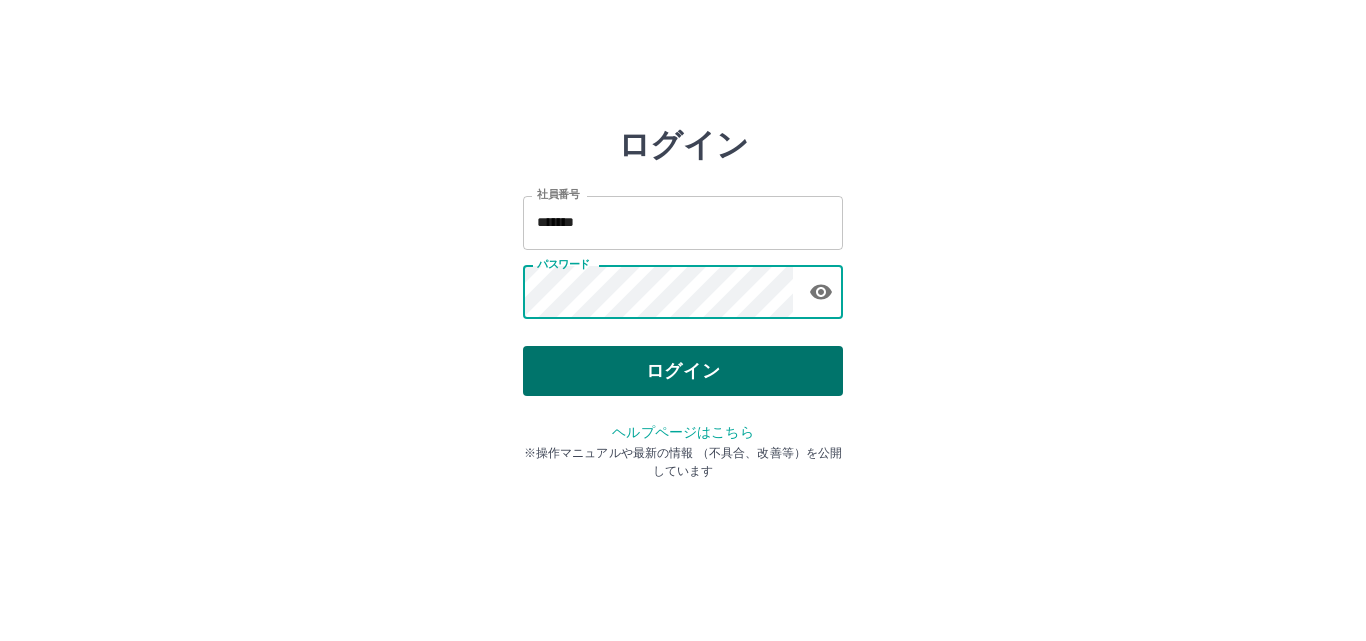 click on "ログイン" at bounding box center (683, 371) 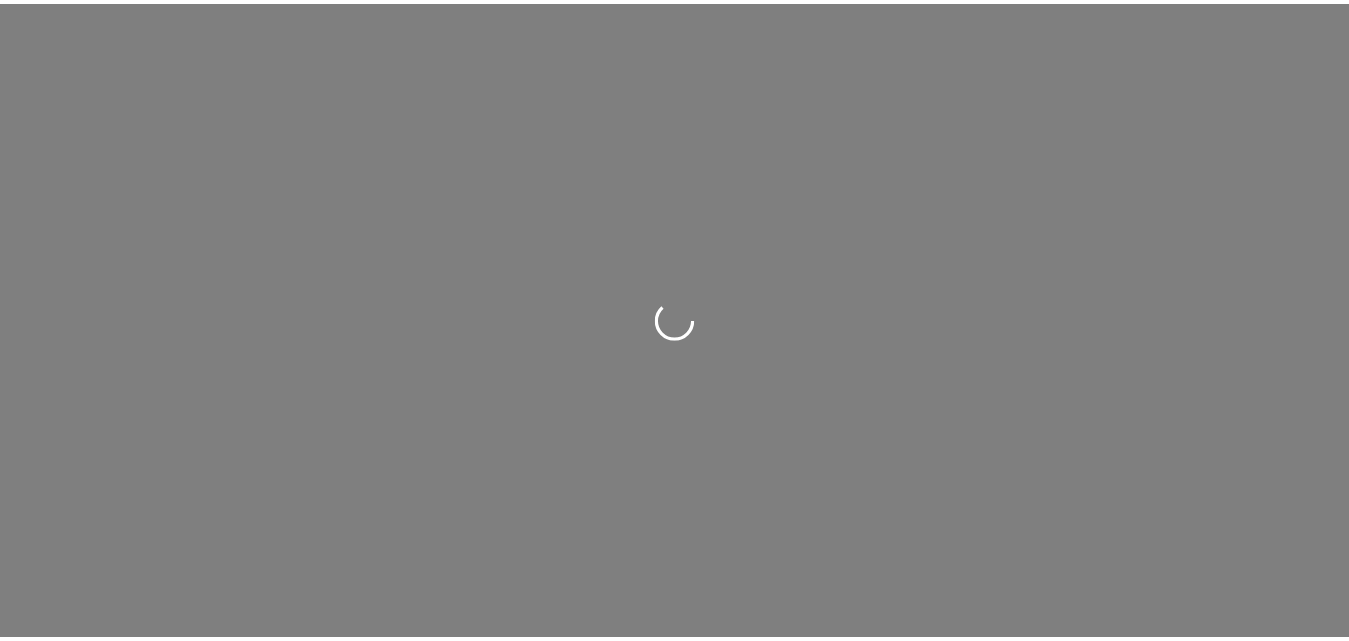 scroll, scrollTop: 0, scrollLeft: 0, axis: both 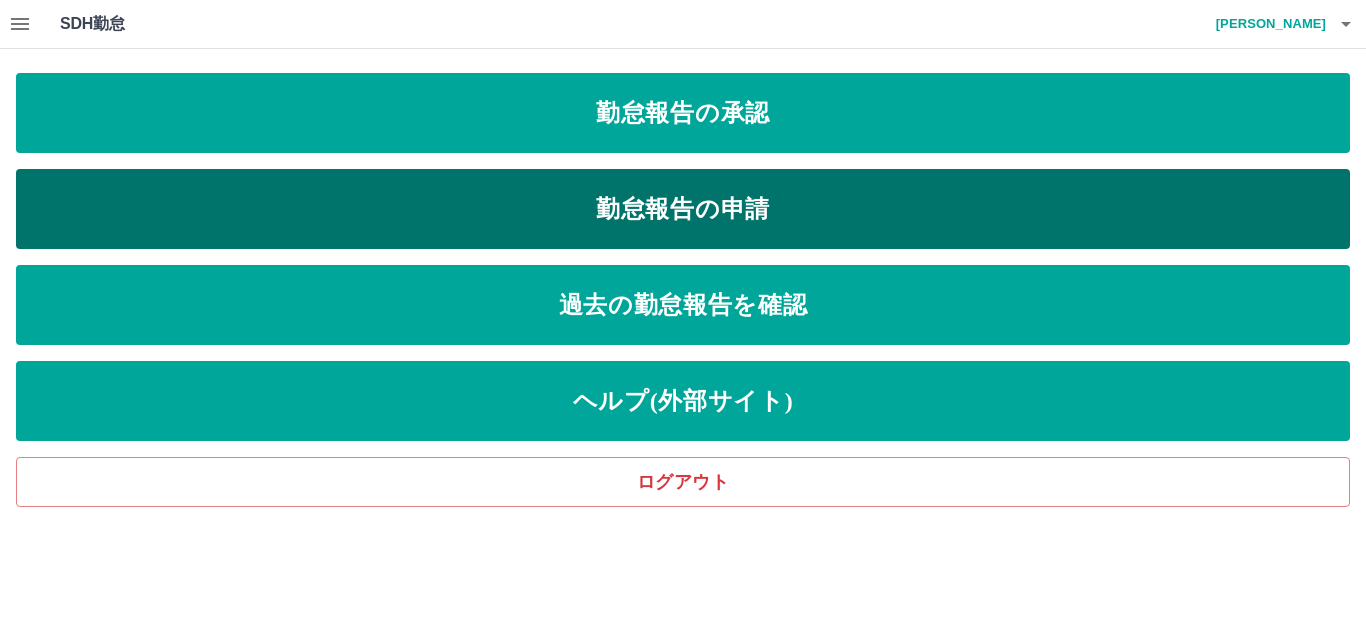 click on "勤怠報告の申請" at bounding box center (683, 209) 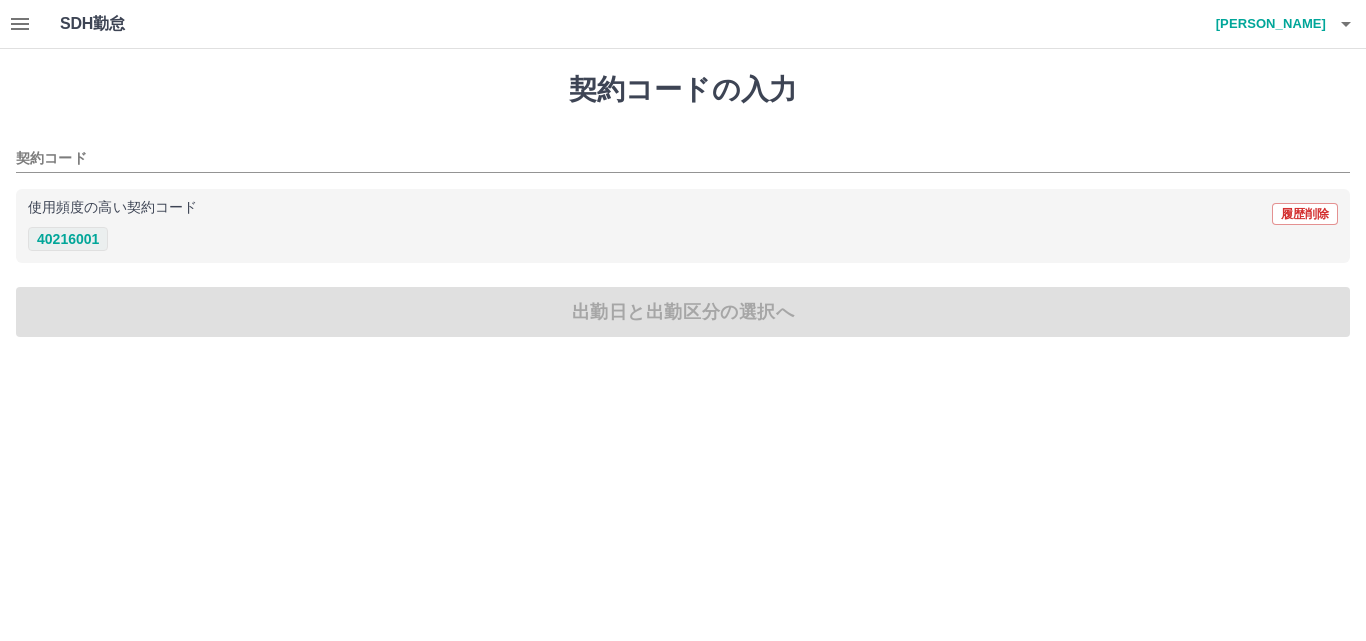 click on "40216001" at bounding box center (68, 239) 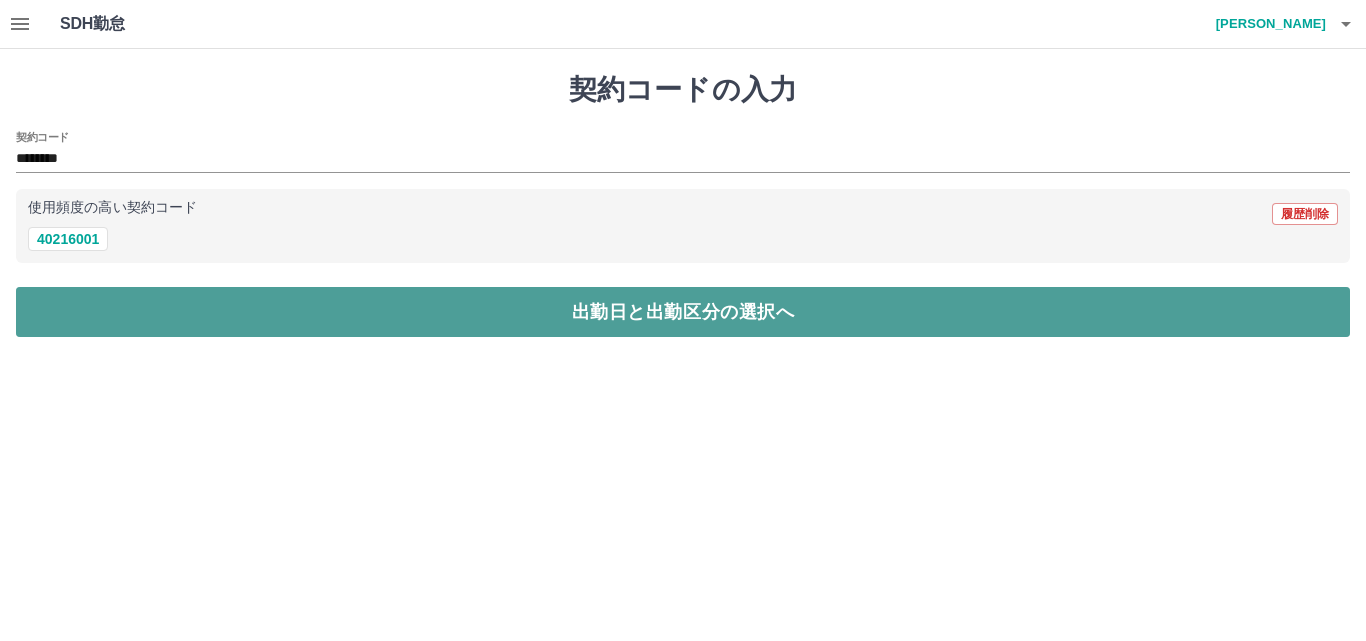 click on "出勤日と出勤区分の選択へ" at bounding box center (683, 312) 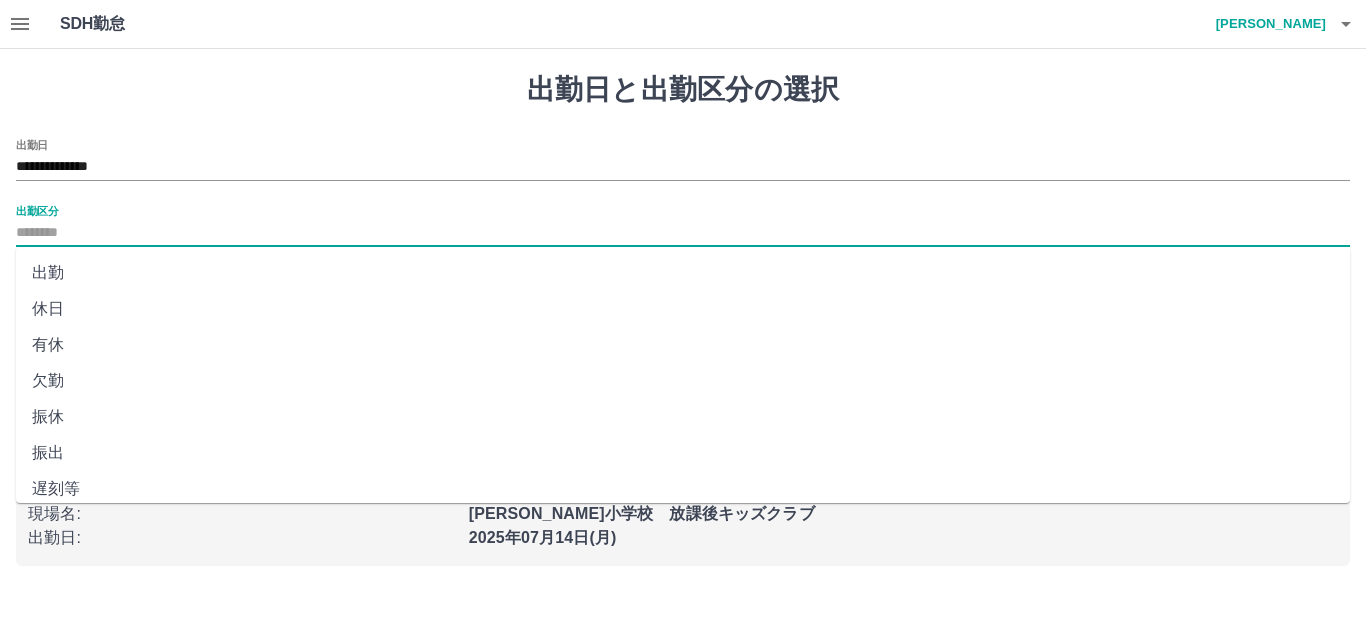 click on "出勤区分" at bounding box center [683, 233] 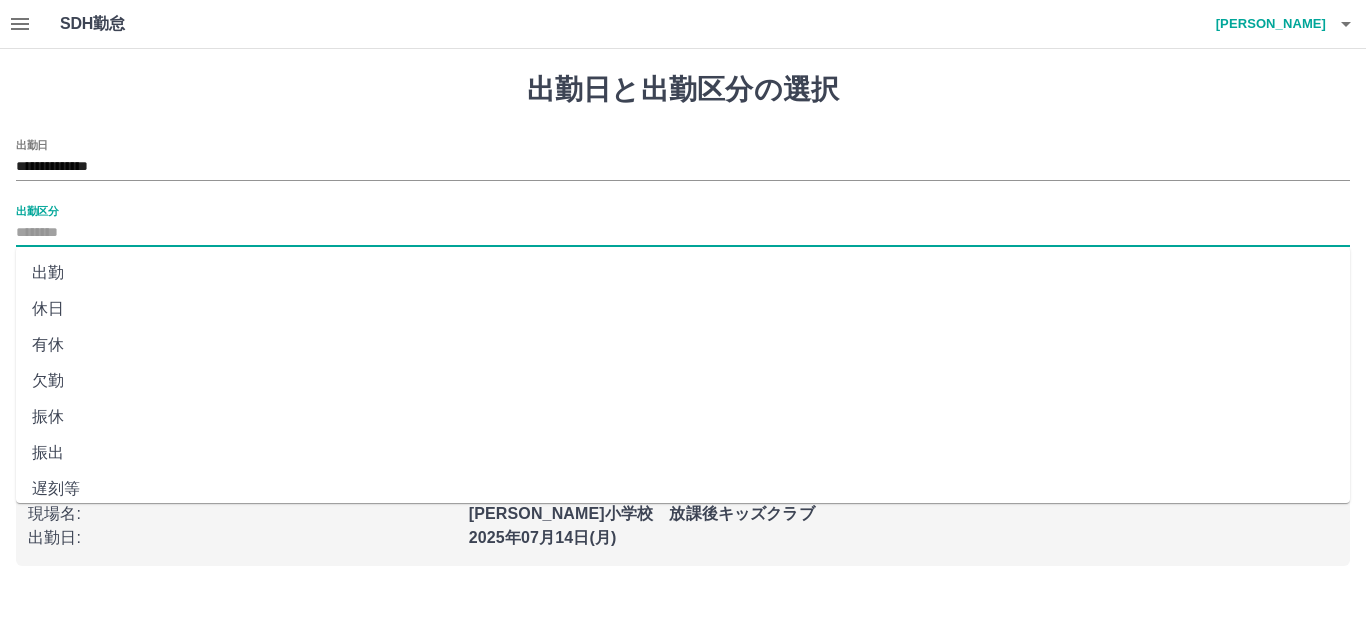 click on "出勤" at bounding box center (683, 273) 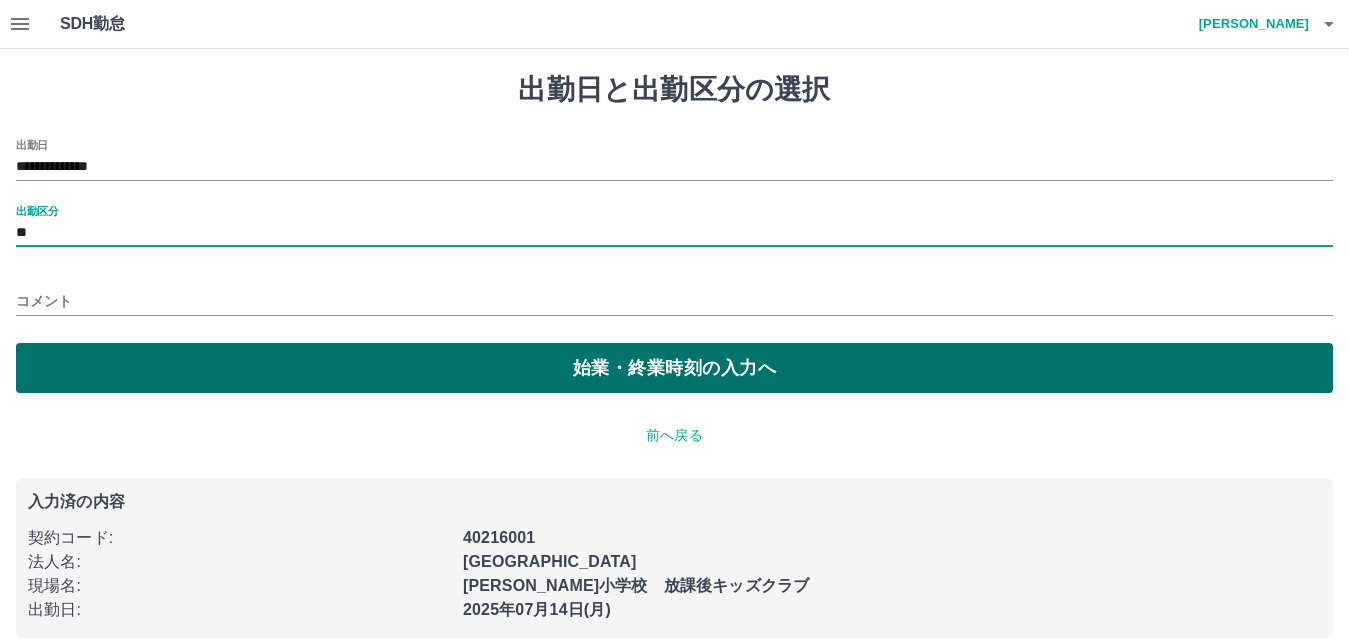 click on "始業・終業時刻の入力へ" at bounding box center (674, 368) 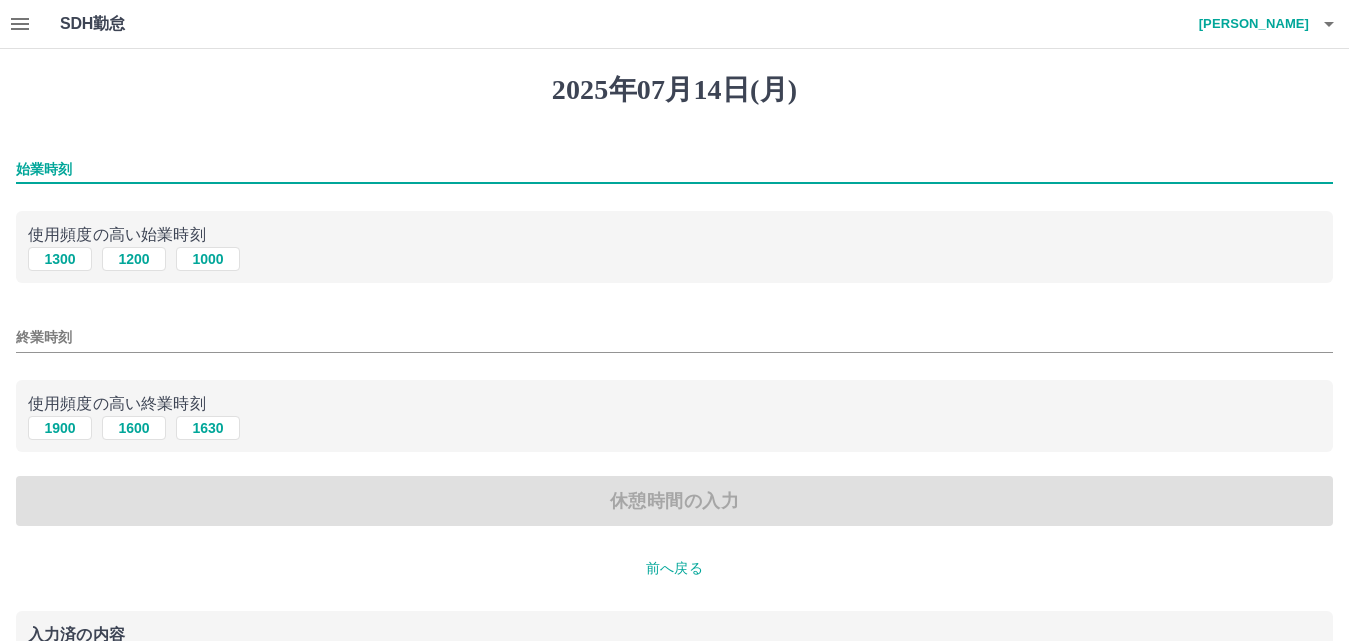 click on "始業時刻" at bounding box center [674, 169] 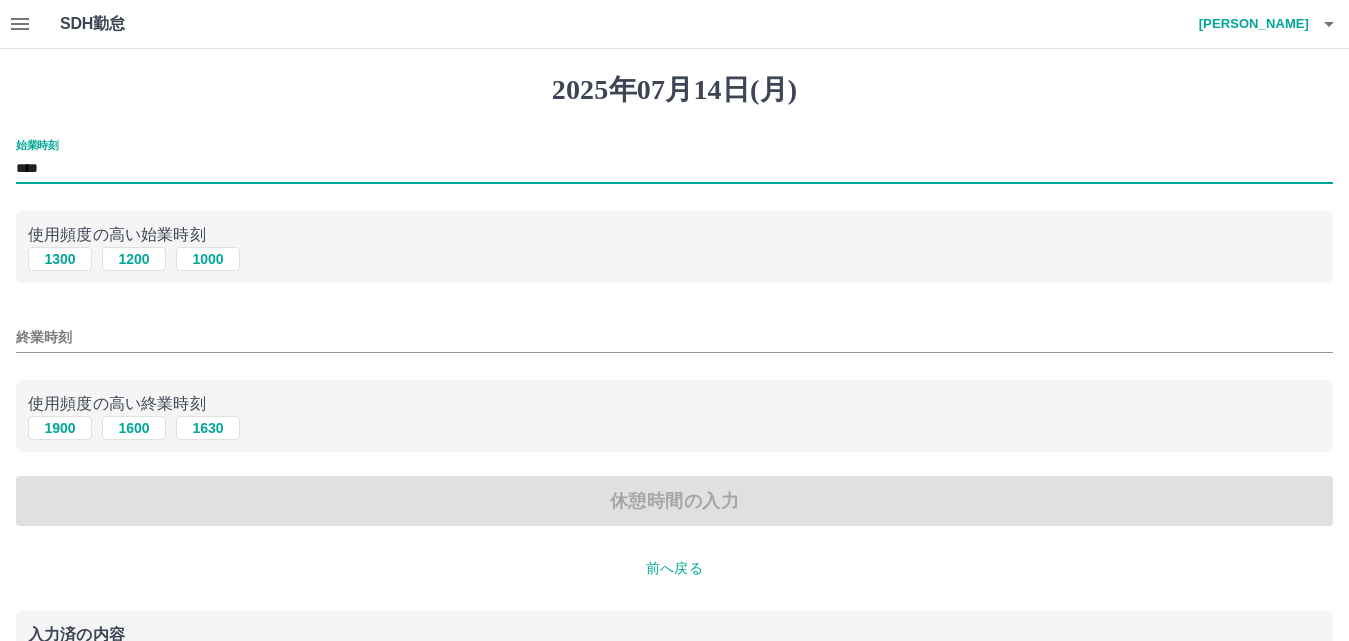 type on "****" 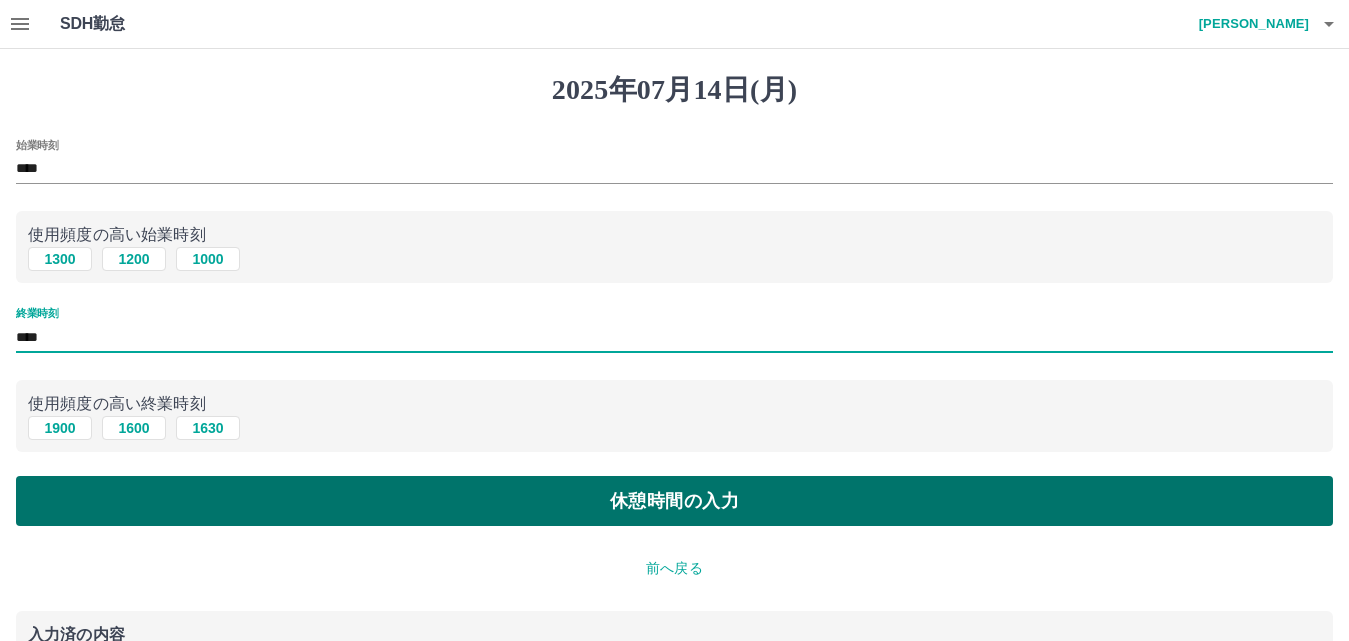 type on "****" 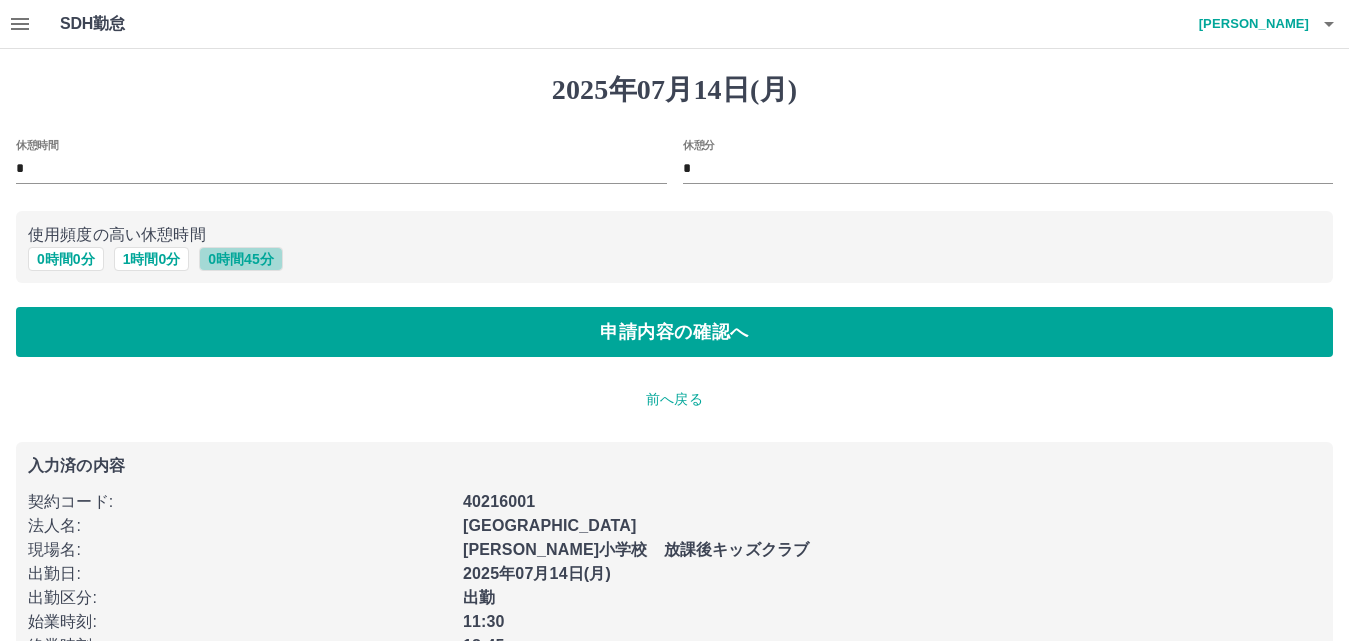 click on "0 時間 45 分" at bounding box center [240, 259] 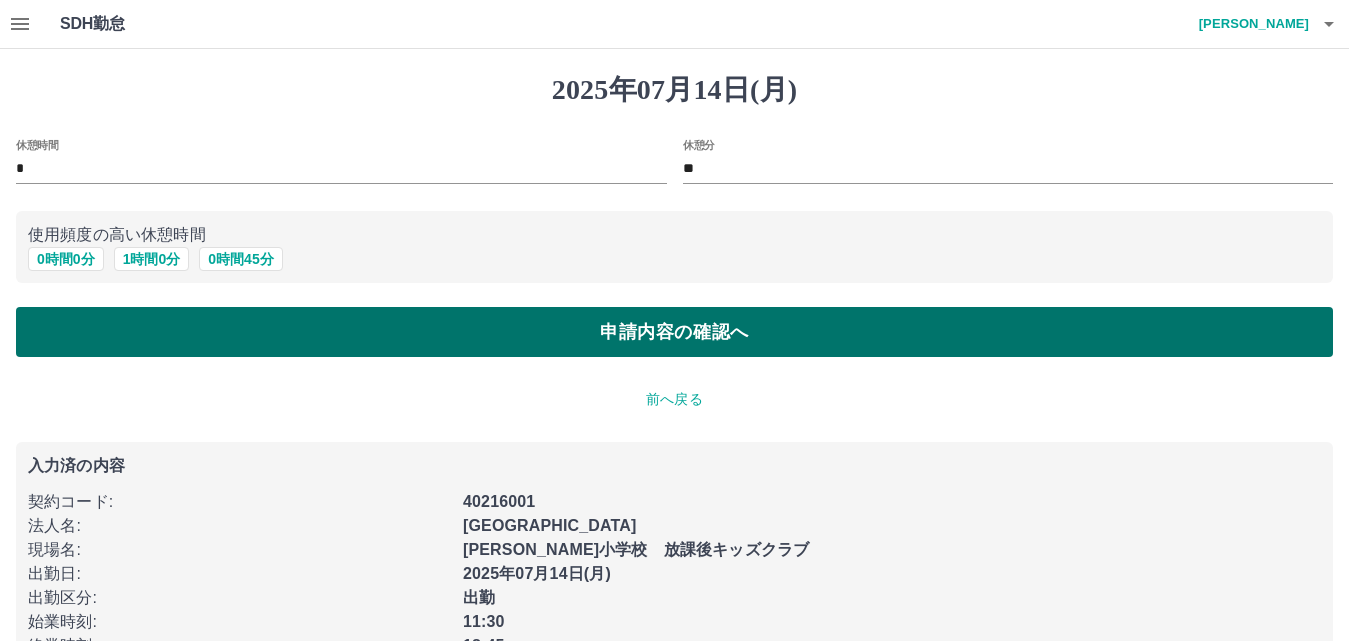 click on "申請内容の確認へ" at bounding box center (674, 332) 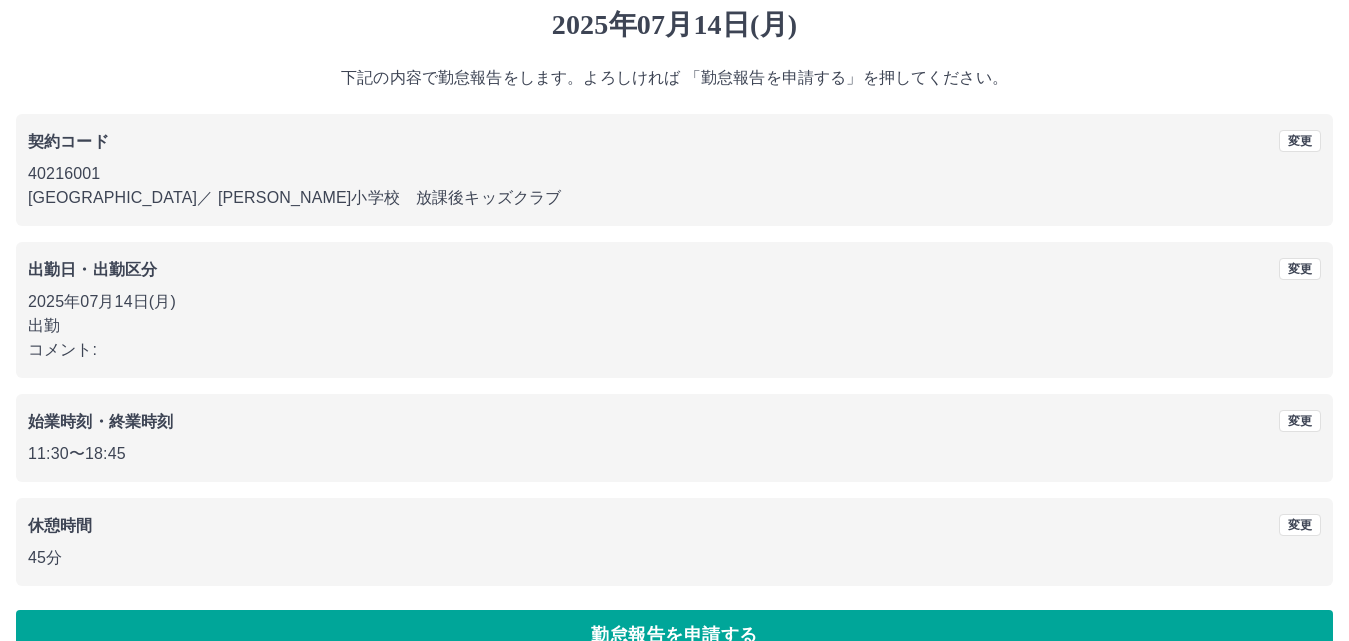 scroll, scrollTop: 108, scrollLeft: 0, axis: vertical 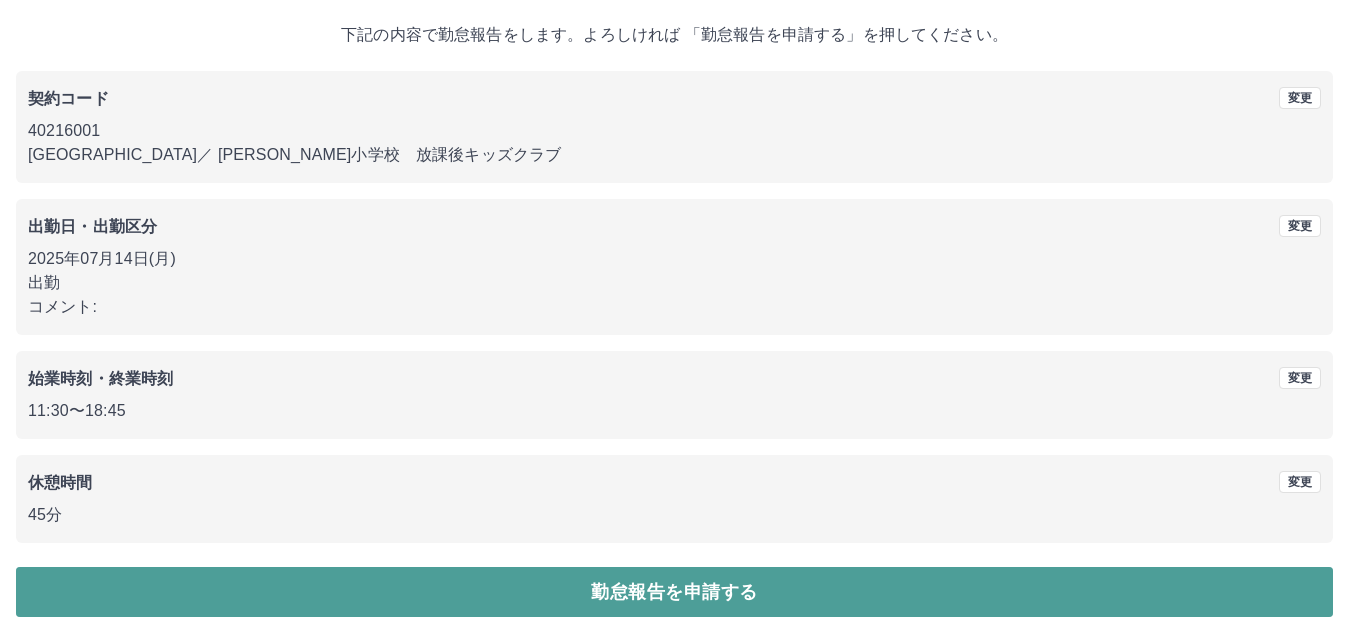 click on "勤怠報告を申請する" at bounding box center [674, 592] 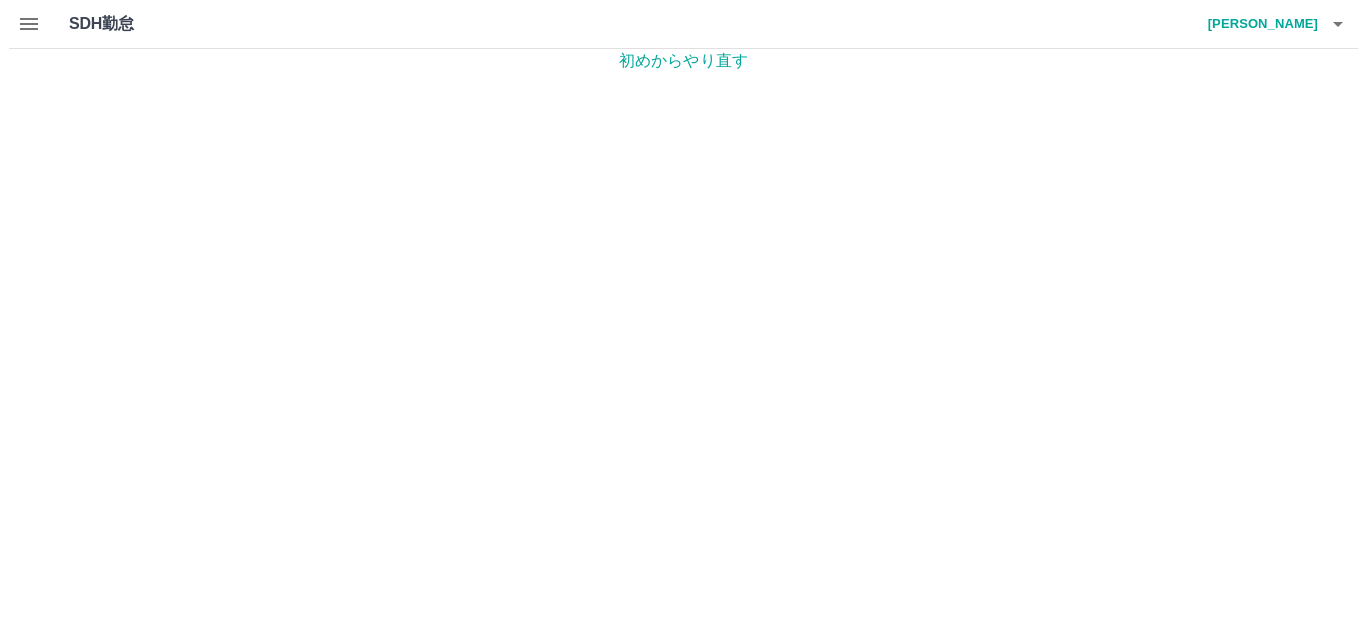 scroll, scrollTop: 0, scrollLeft: 0, axis: both 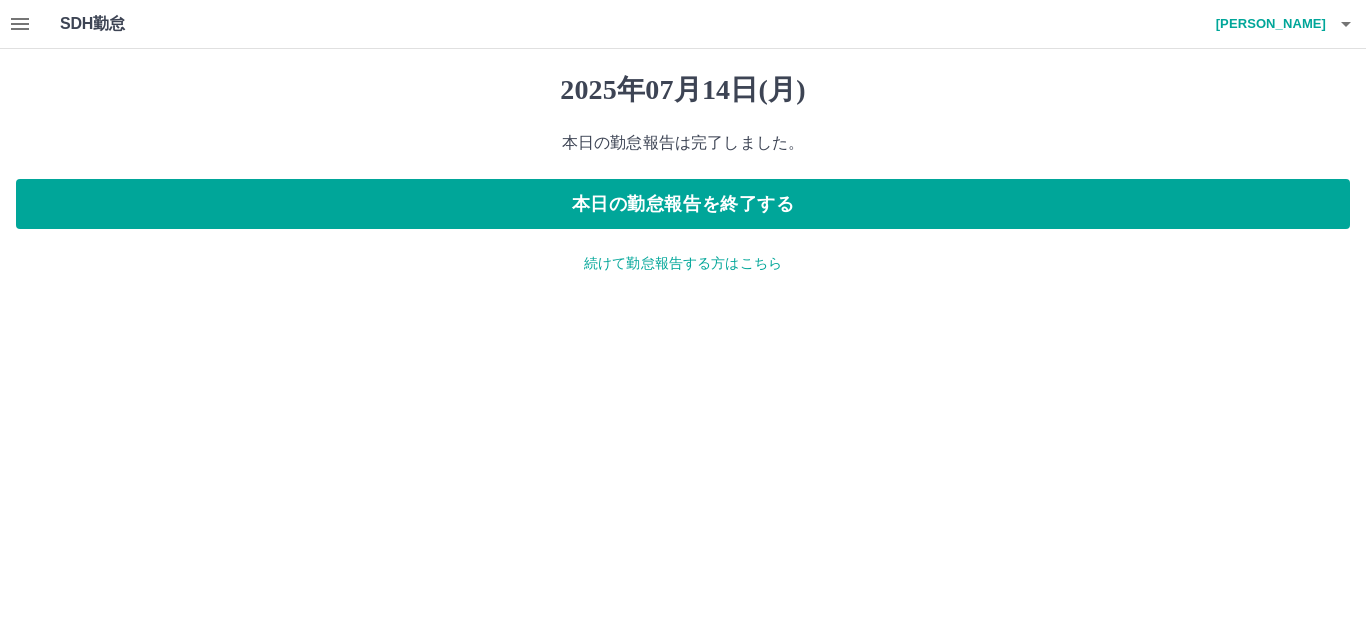 click on "続けて勤怠報告する方はこちら" at bounding box center [683, 263] 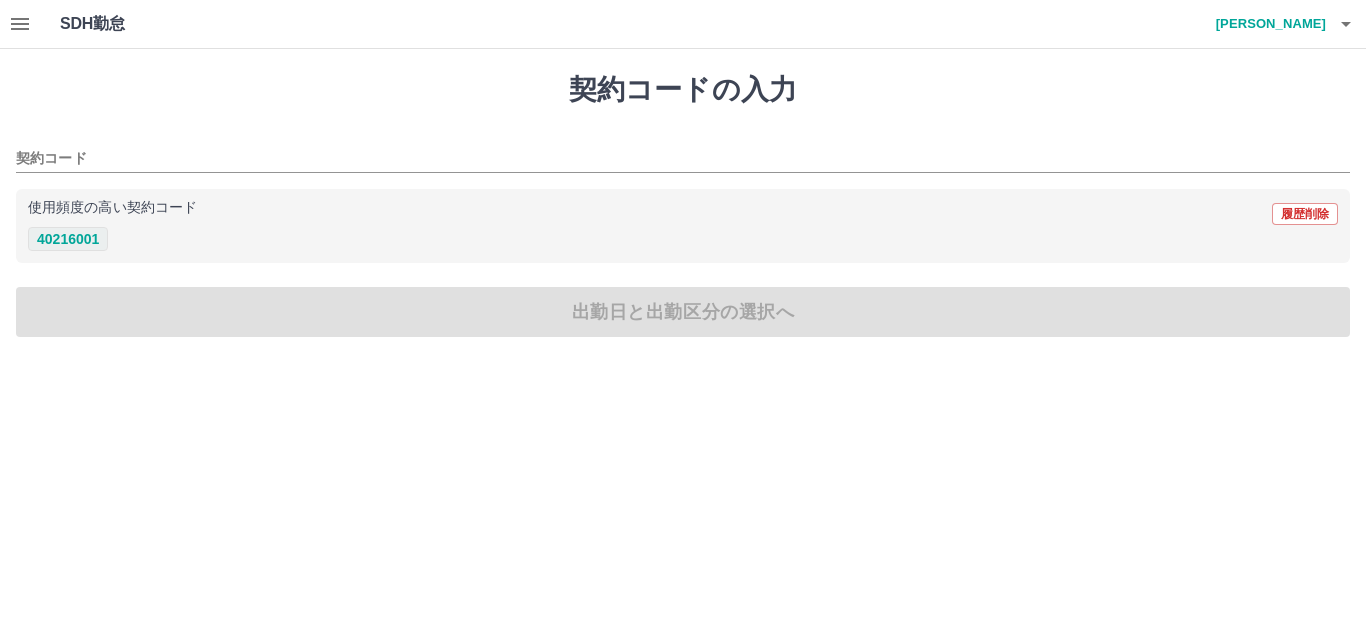 click on "40216001" at bounding box center [68, 239] 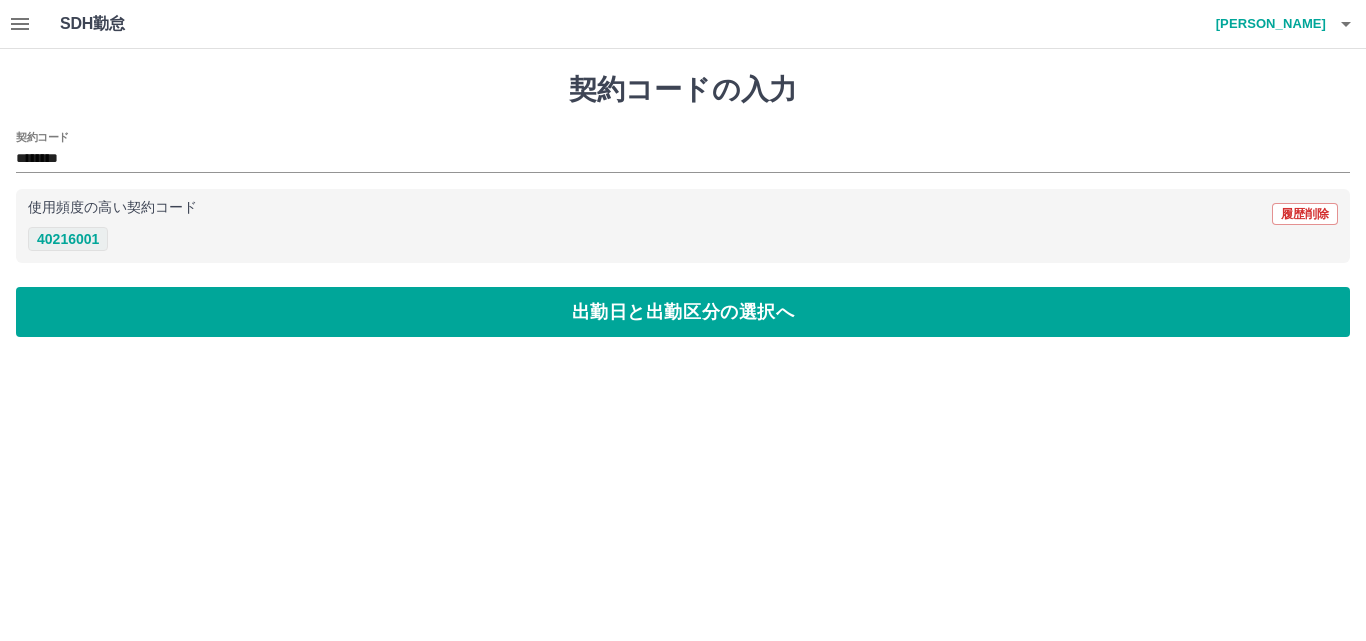 type on "********" 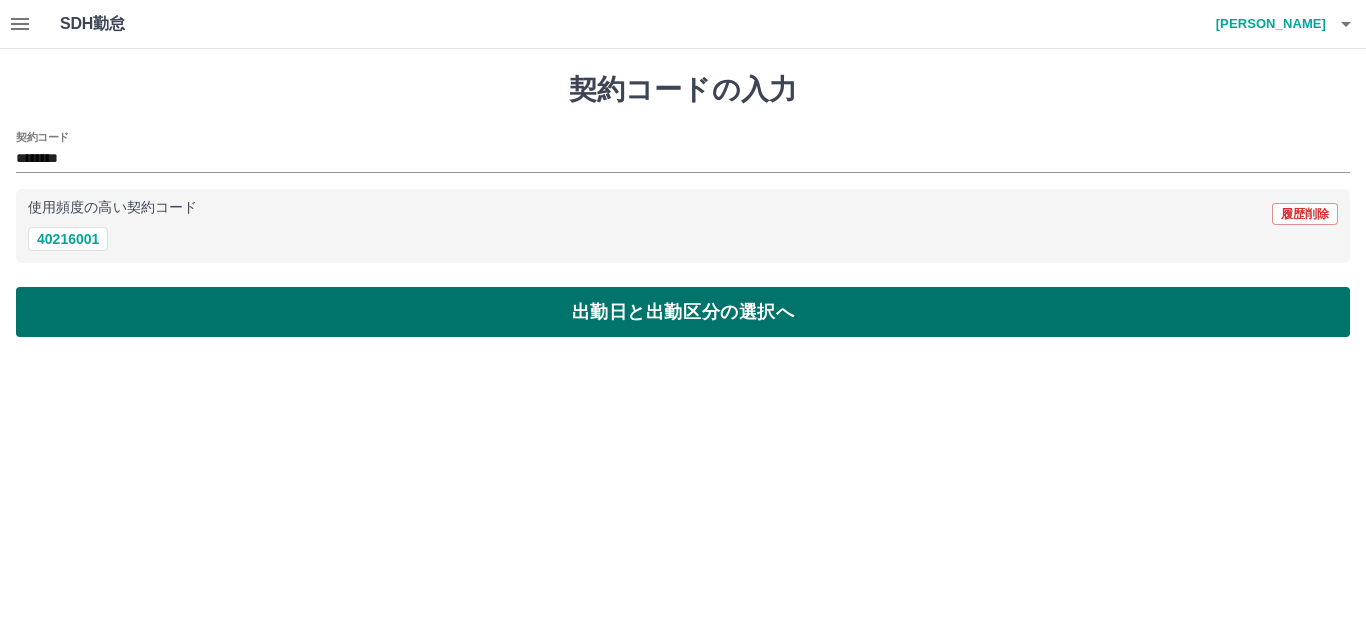 click on "出勤日と出勤区分の選択へ" at bounding box center [683, 312] 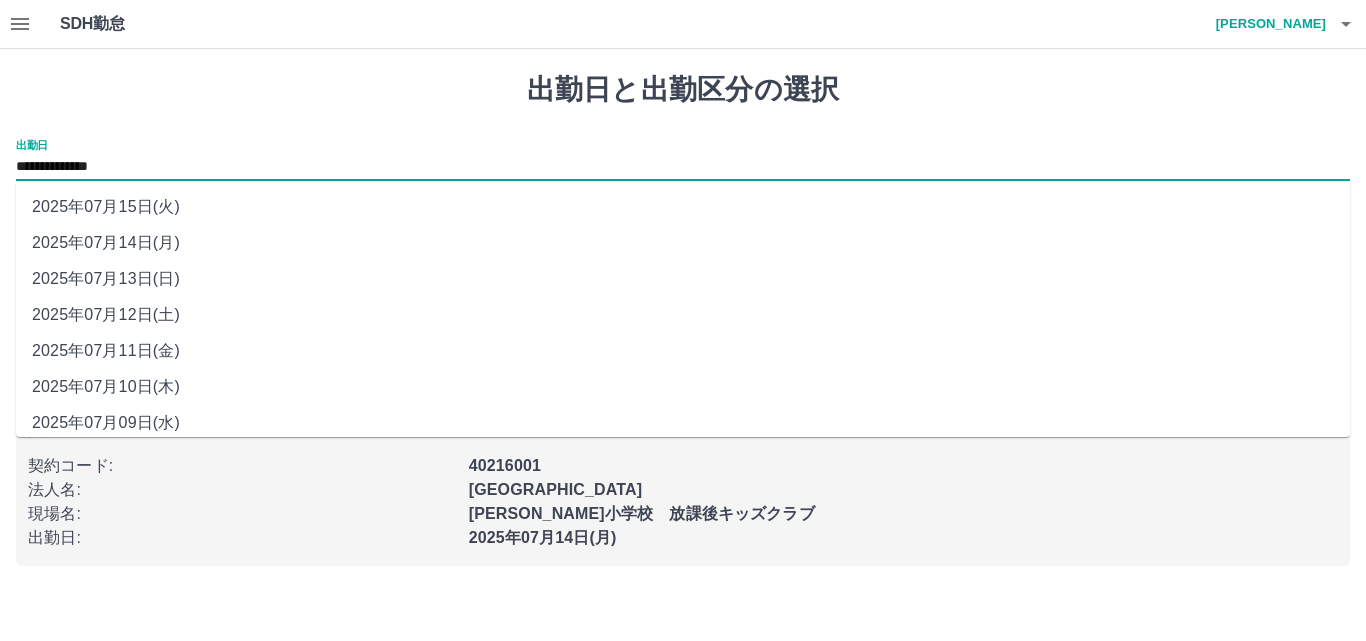 click on "**********" at bounding box center [683, 167] 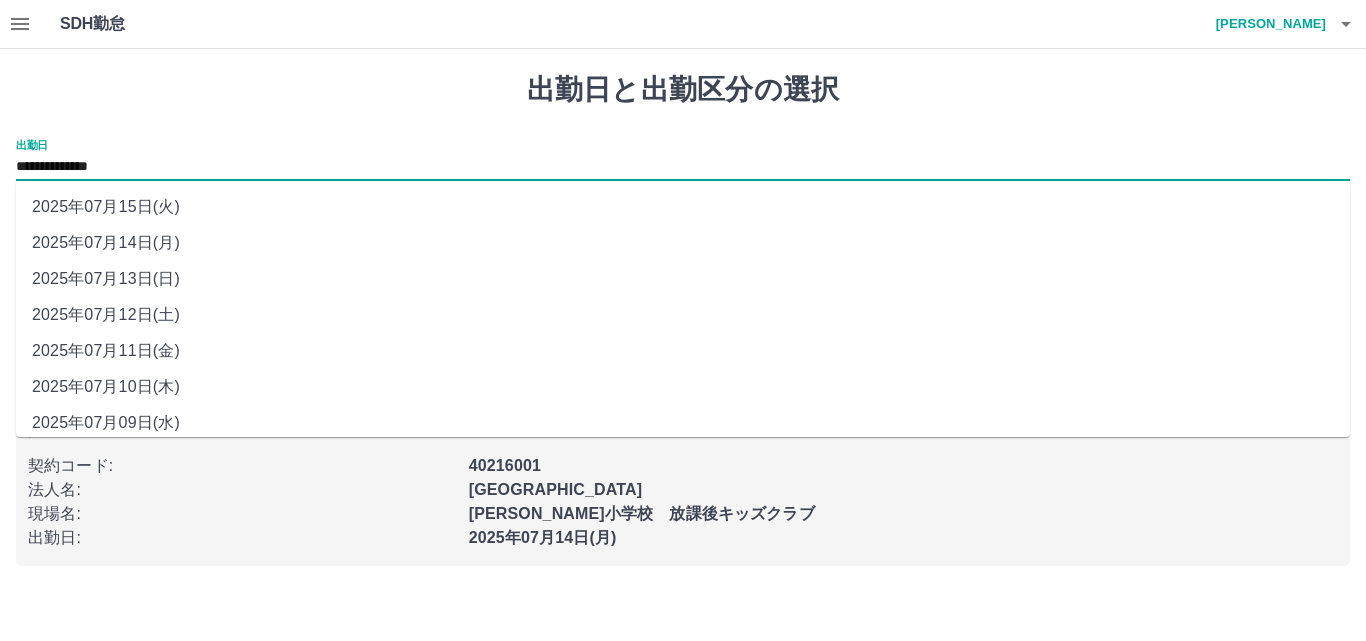 click on "2025年07月13日(日)" at bounding box center (683, 279) 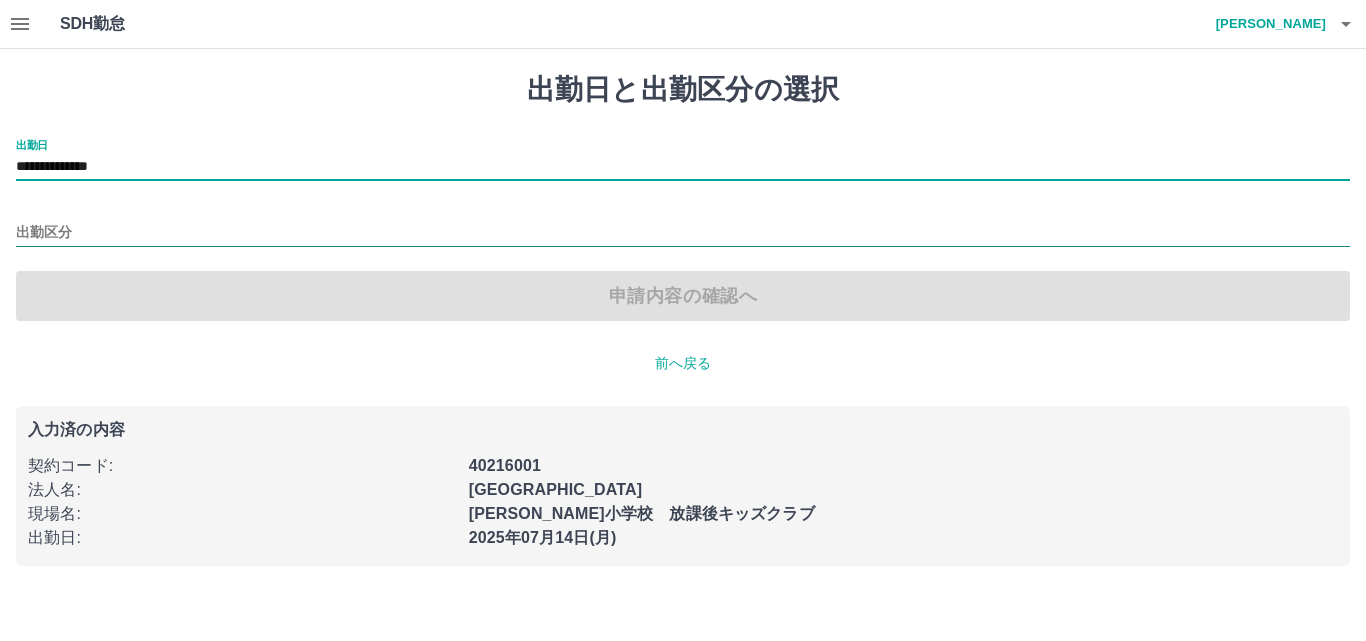 click on "出勤区分" at bounding box center [683, 233] 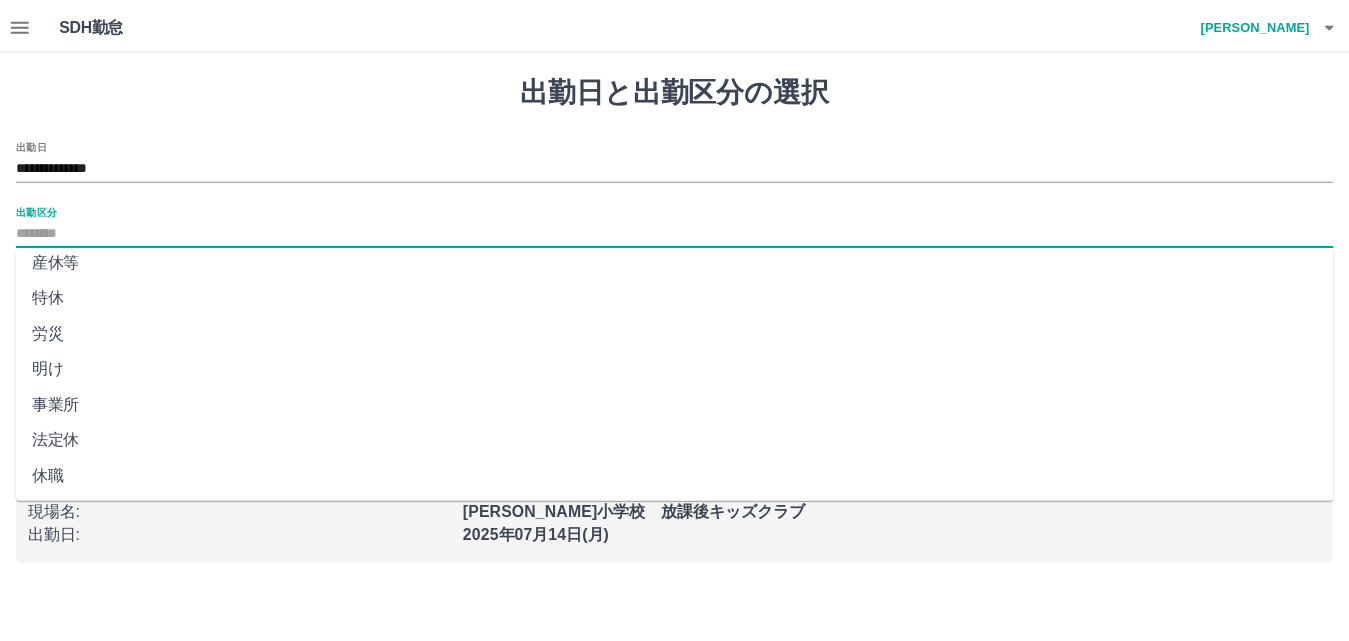 scroll, scrollTop: 408, scrollLeft: 0, axis: vertical 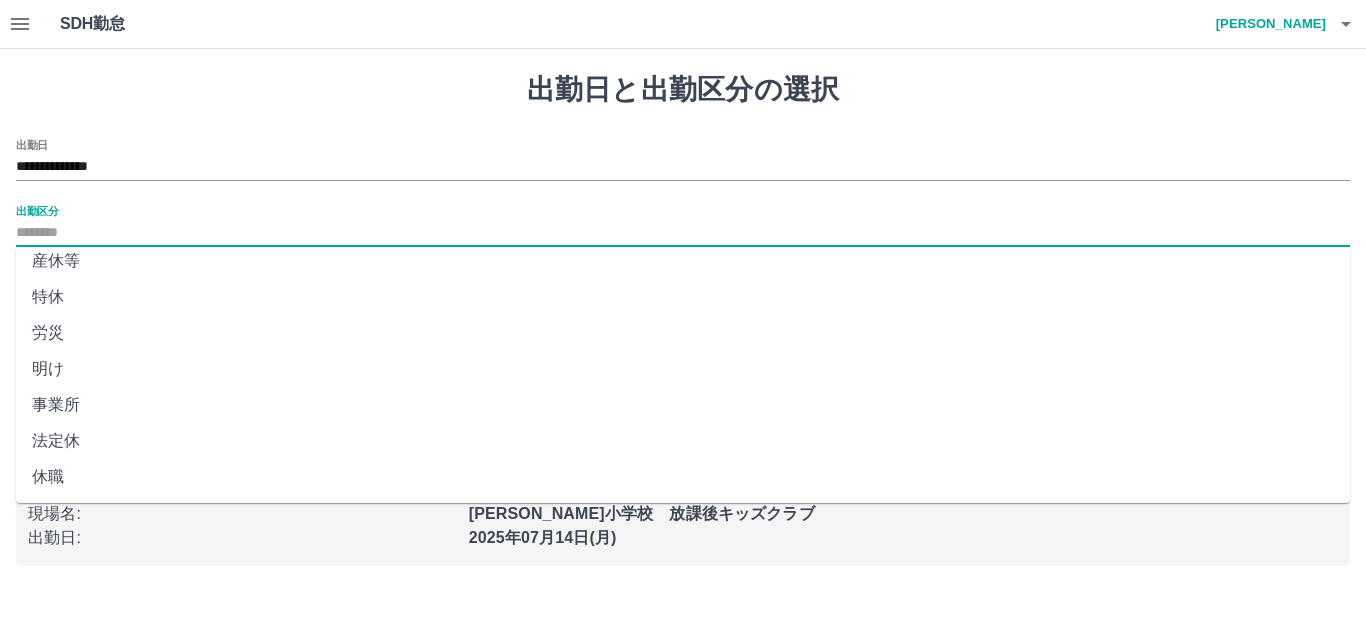 click on "法定休" at bounding box center (683, 441) 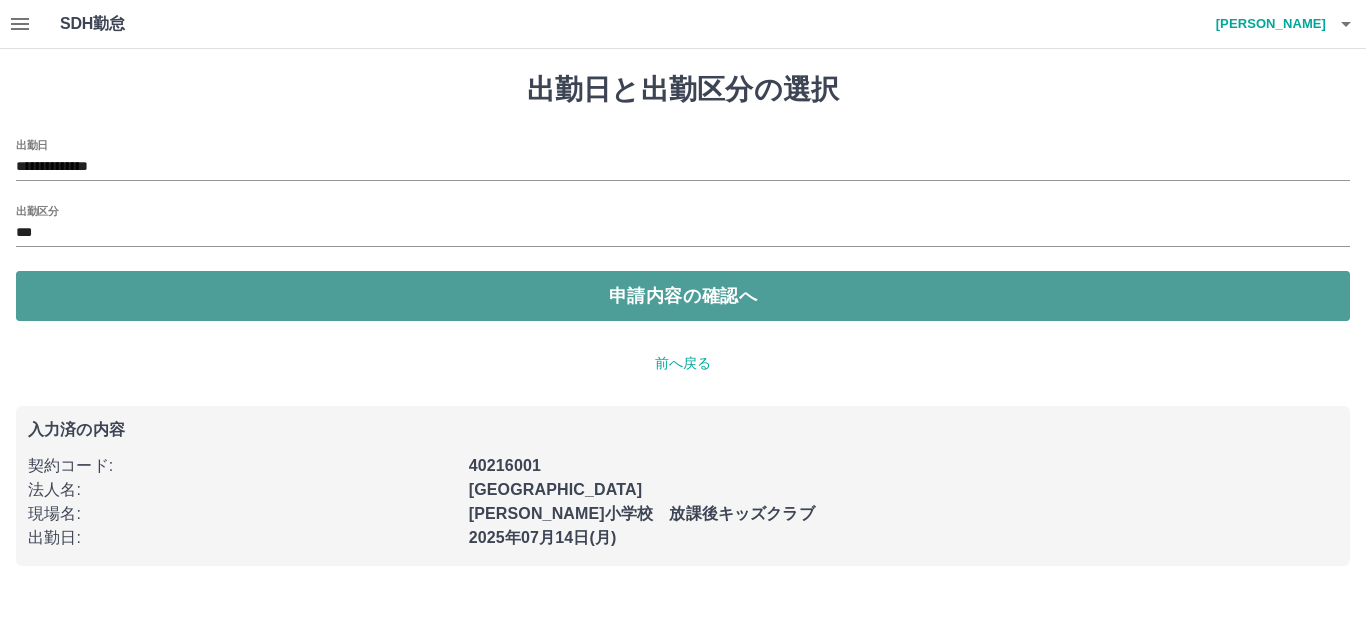 click on "申請内容の確認へ" at bounding box center (683, 296) 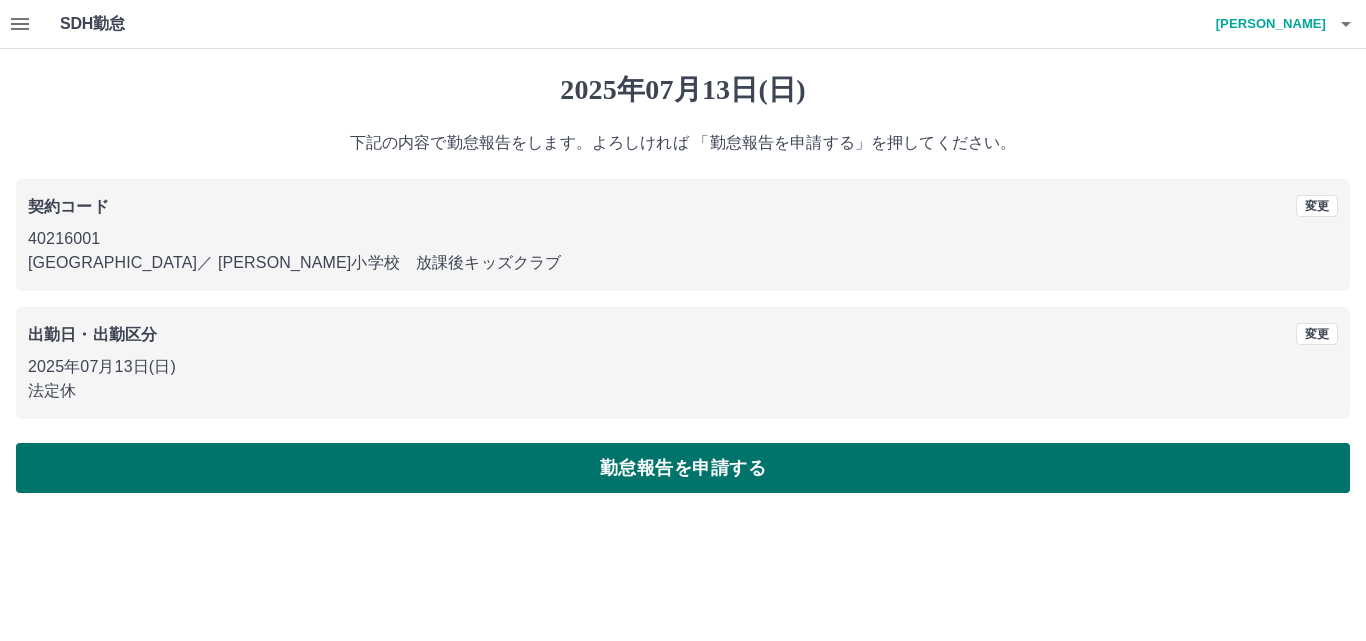 click on "勤怠報告を申請する" at bounding box center (683, 468) 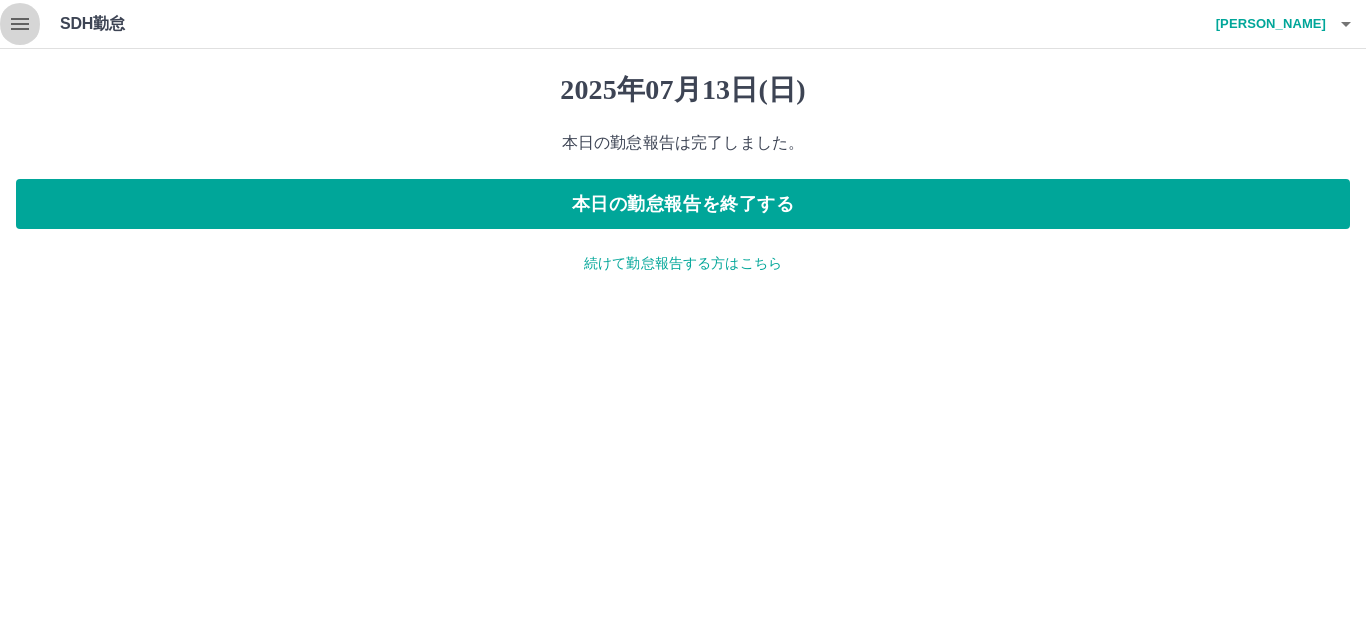 click 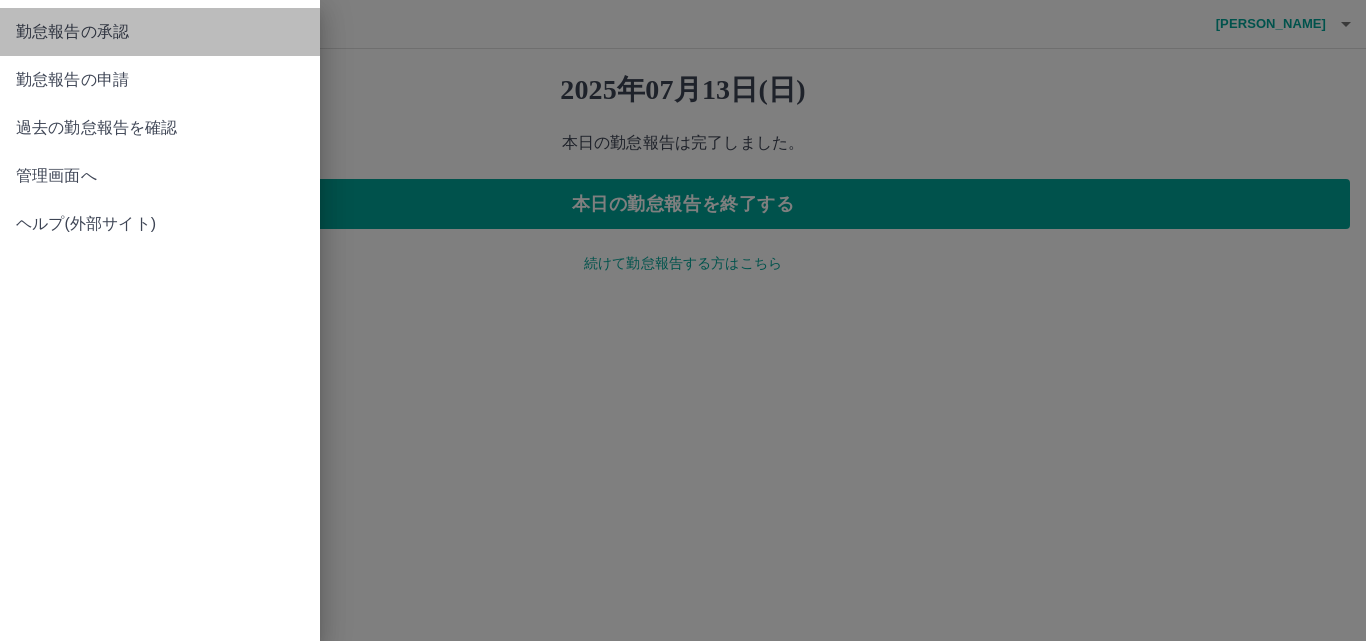 click on "勤怠報告の承認" at bounding box center [160, 32] 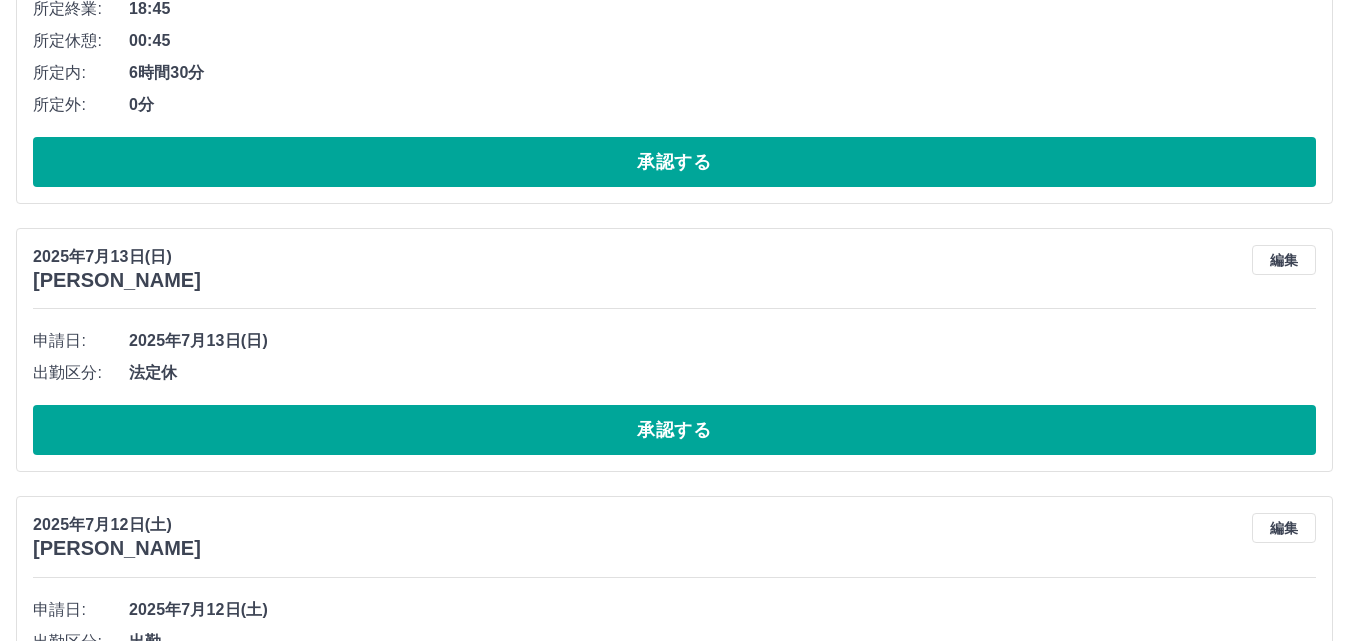 scroll, scrollTop: 600, scrollLeft: 0, axis: vertical 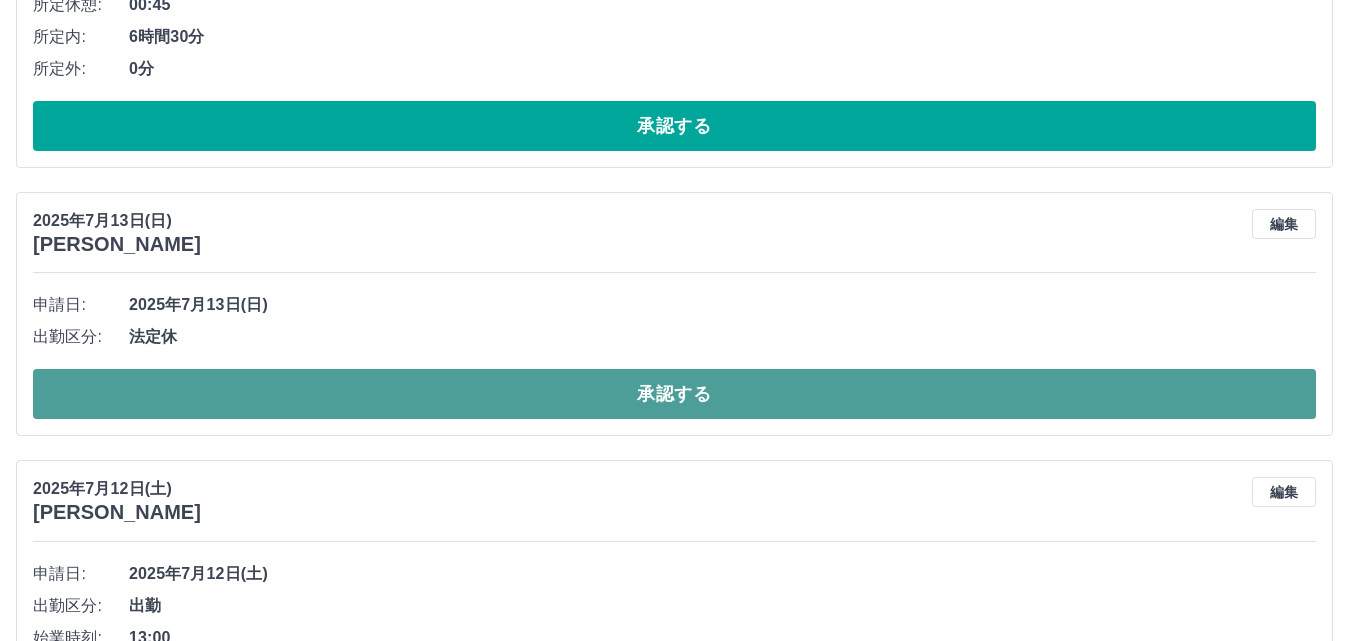 click on "承認する" at bounding box center [674, 394] 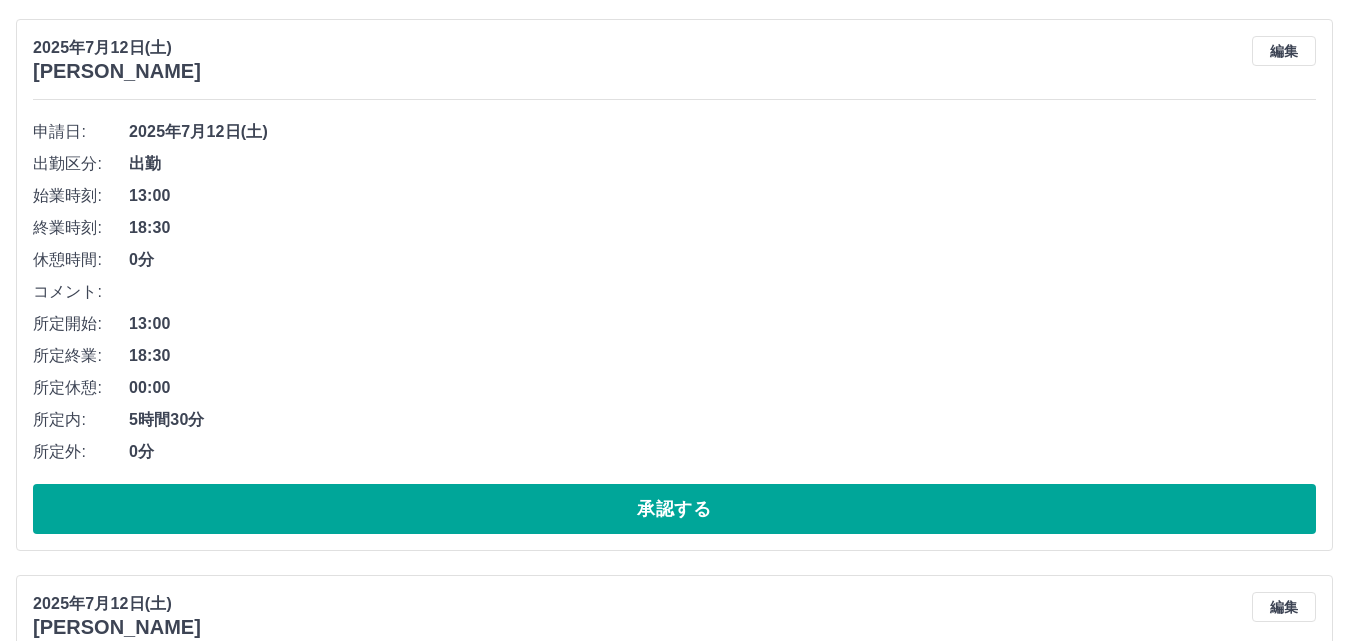 scroll, scrollTop: 800, scrollLeft: 0, axis: vertical 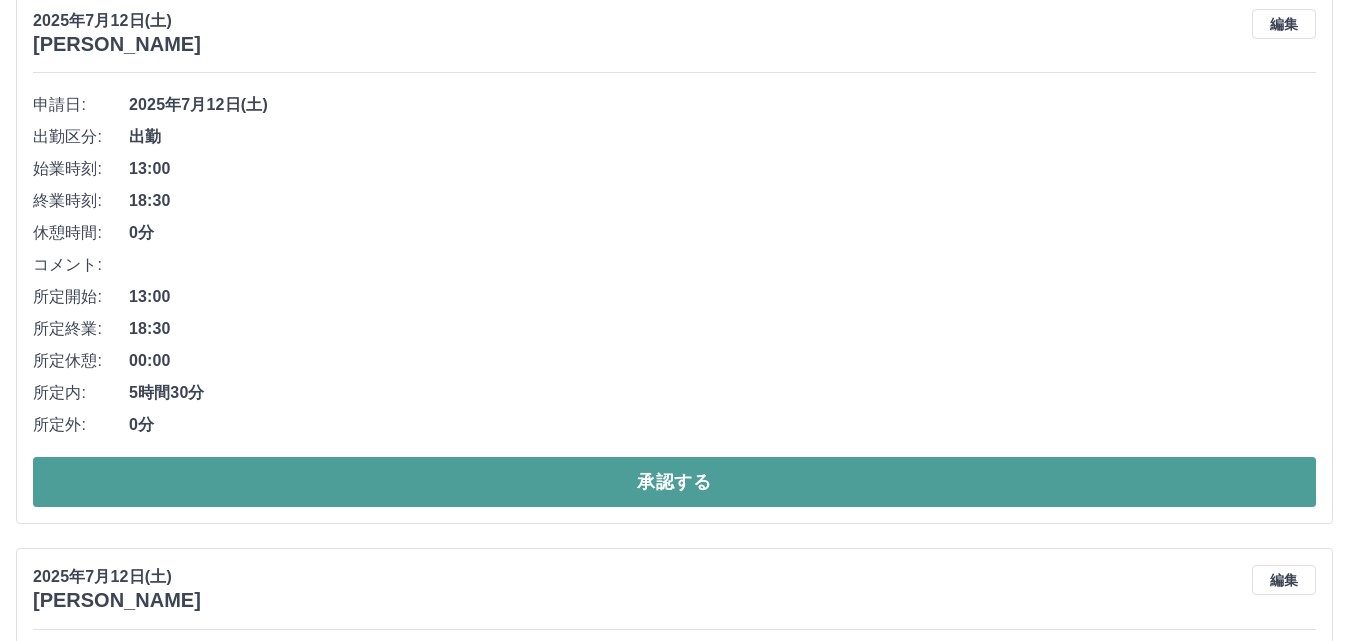 click on "承認する" at bounding box center [674, 482] 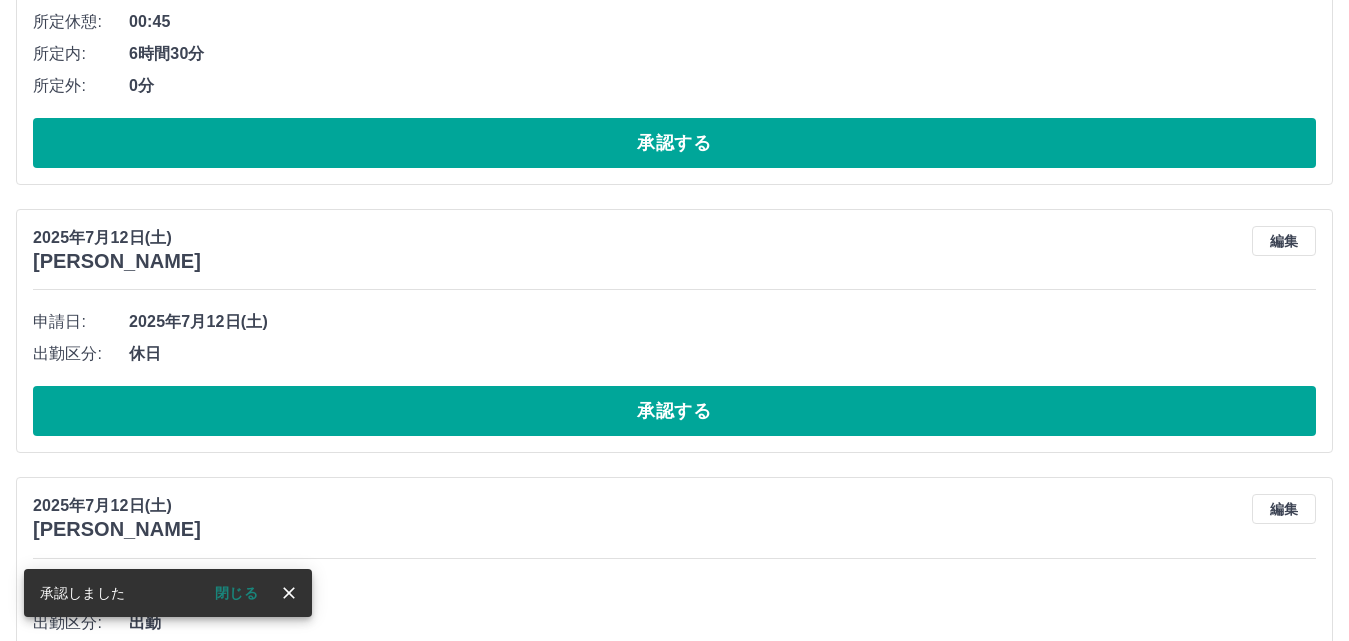 scroll, scrollTop: 644, scrollLeft: 0, axis: vertical 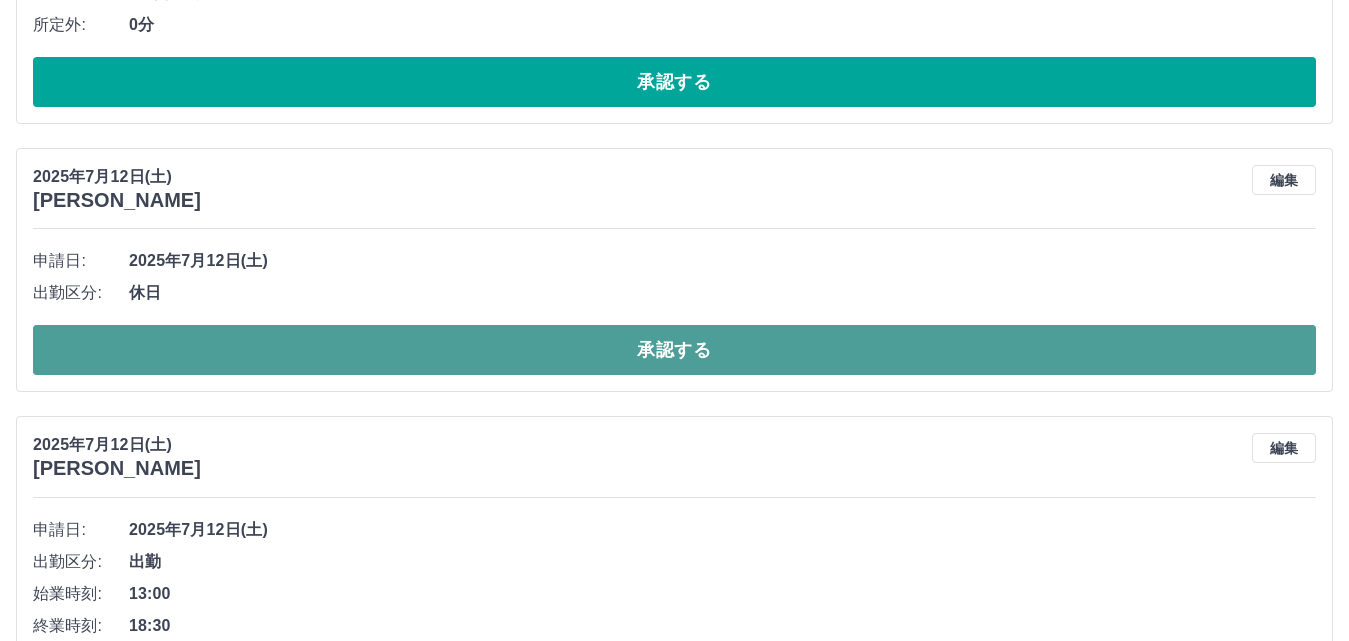 click on "承認する" at bounding box center (674, 350) 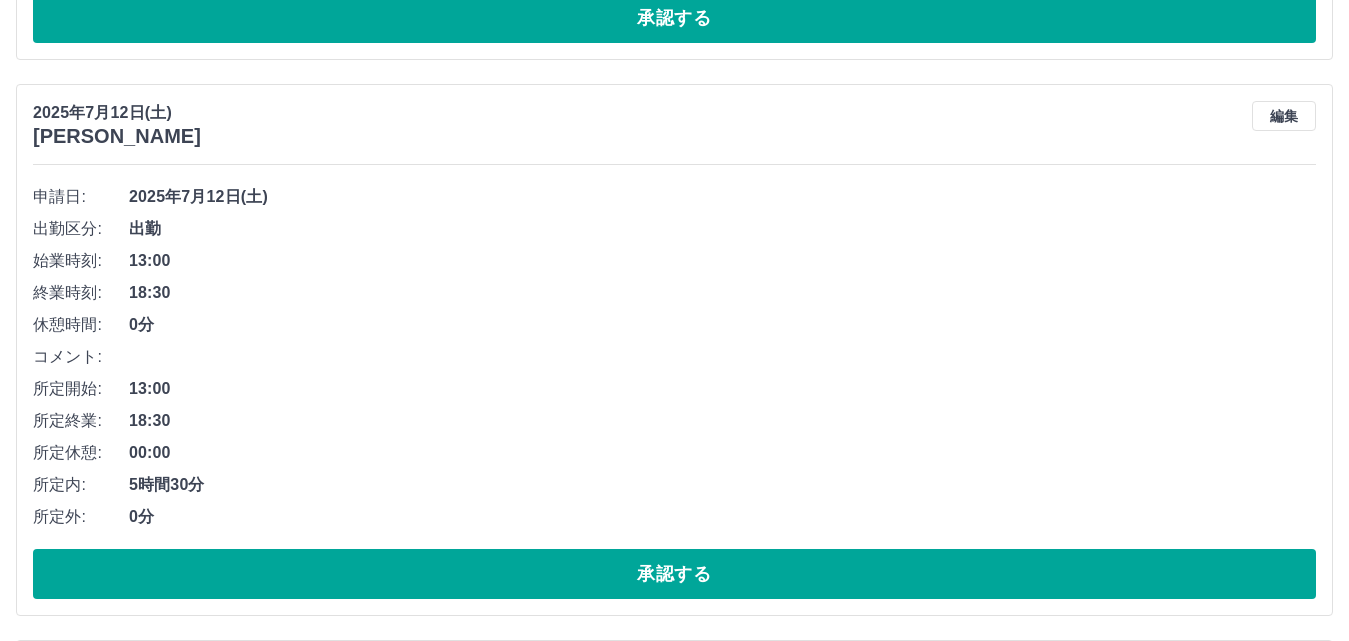scroll, scrollTop: 744, scrollLeft: 0, axis: vertical 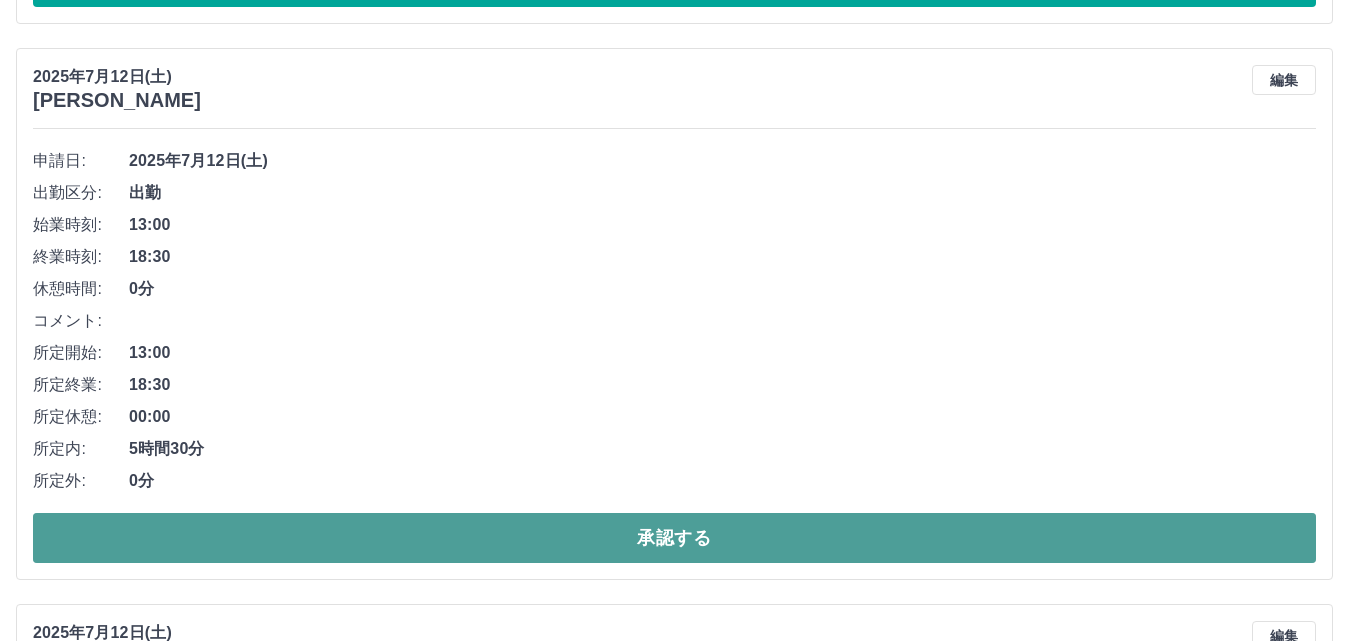 click on "承認する" at bounding box center (674, 538) 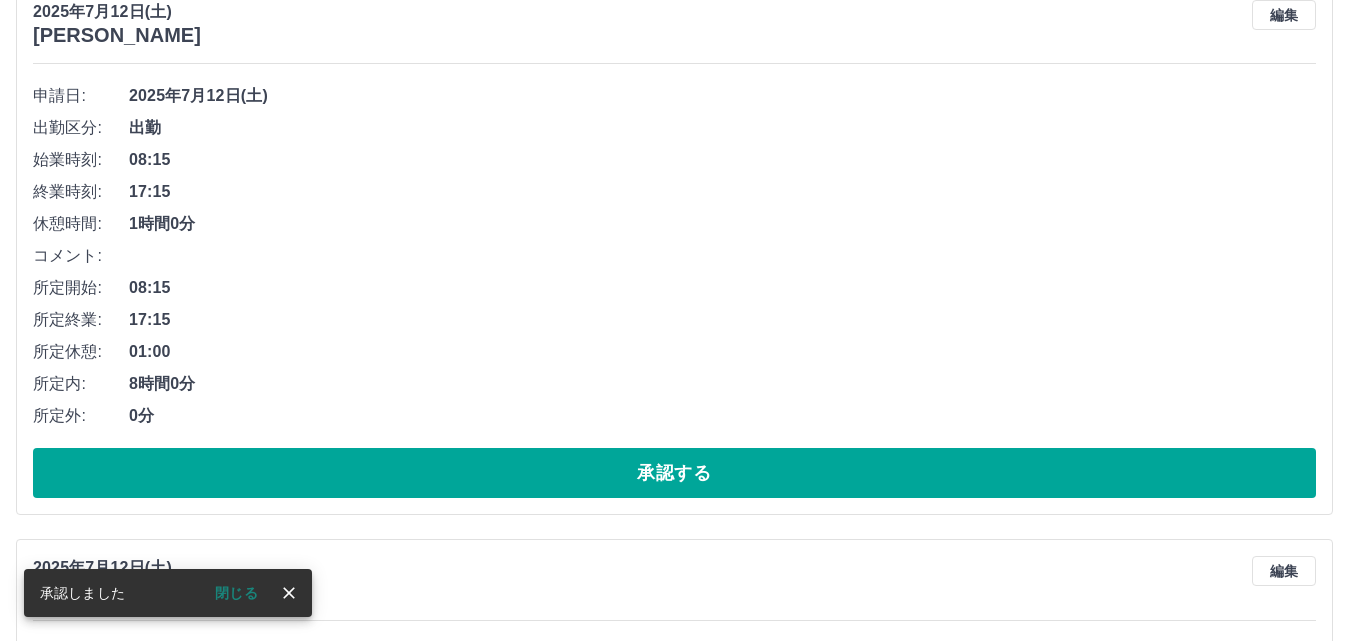 scroll, scrollTop: 844, scrollLeft: 0, axis: vertical 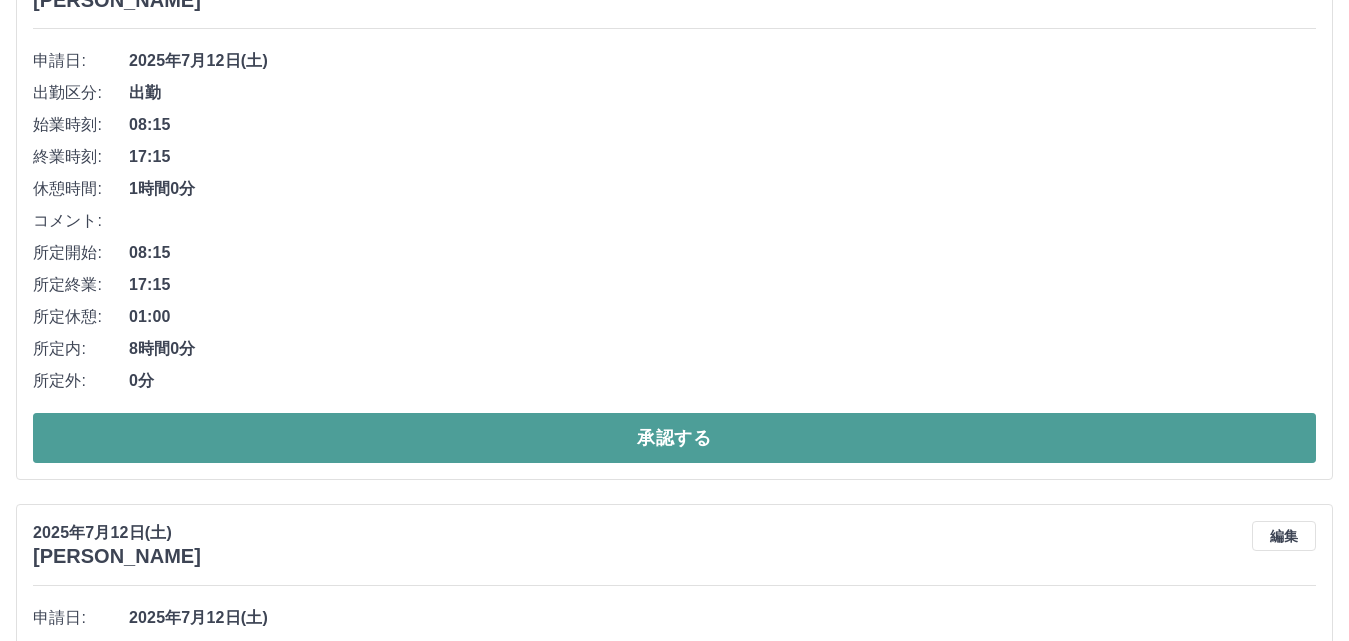 click on "承認する" at bounding box center [674, 438] 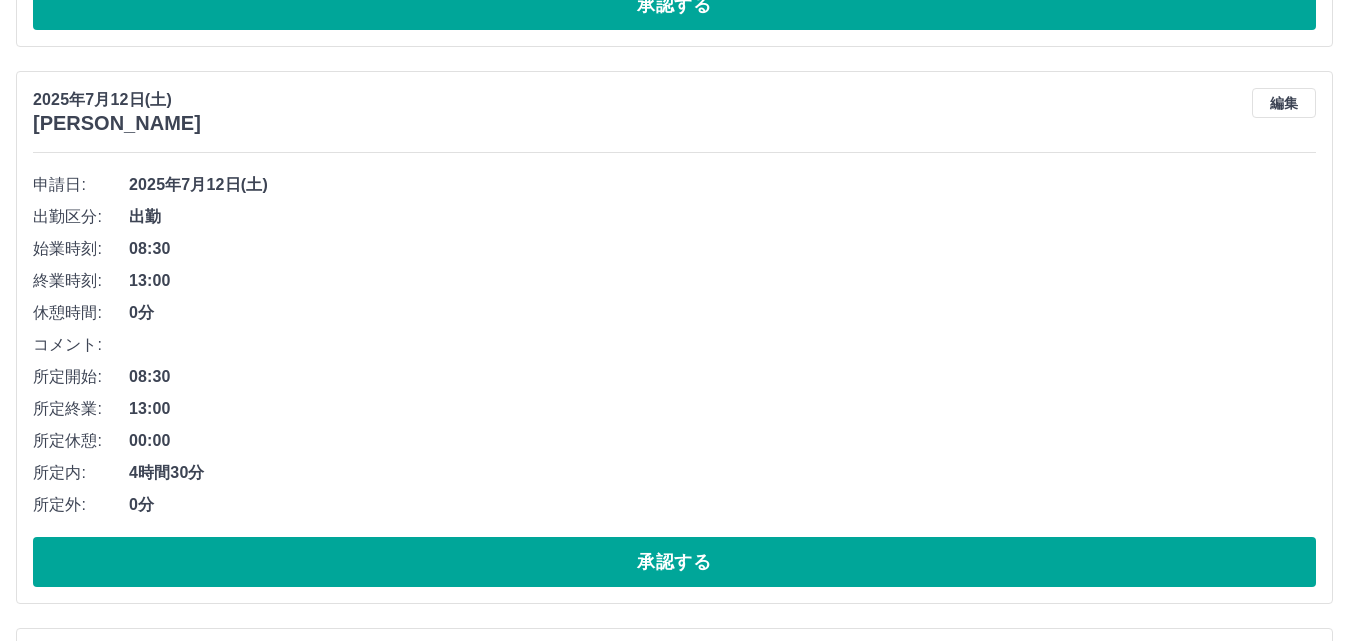 scroll, scrollTop: 1288, scrollLeft: 0, axis: vertical 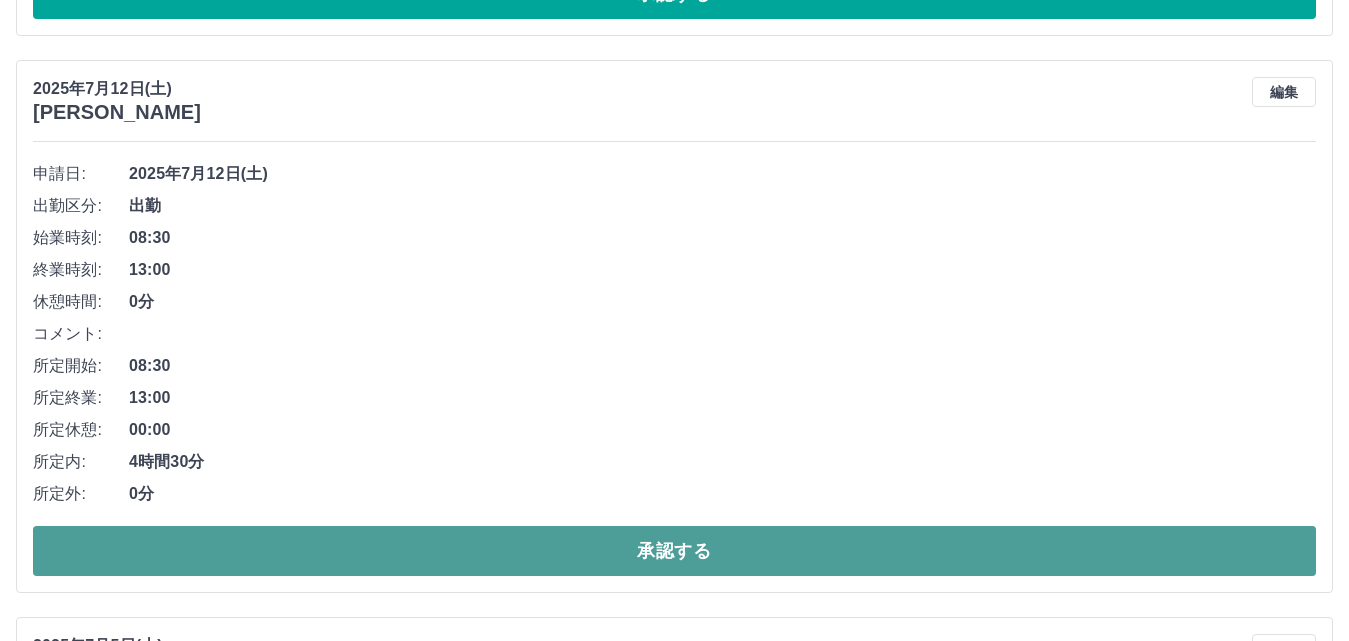 click on "承認する" at bounding box center (674, 551) 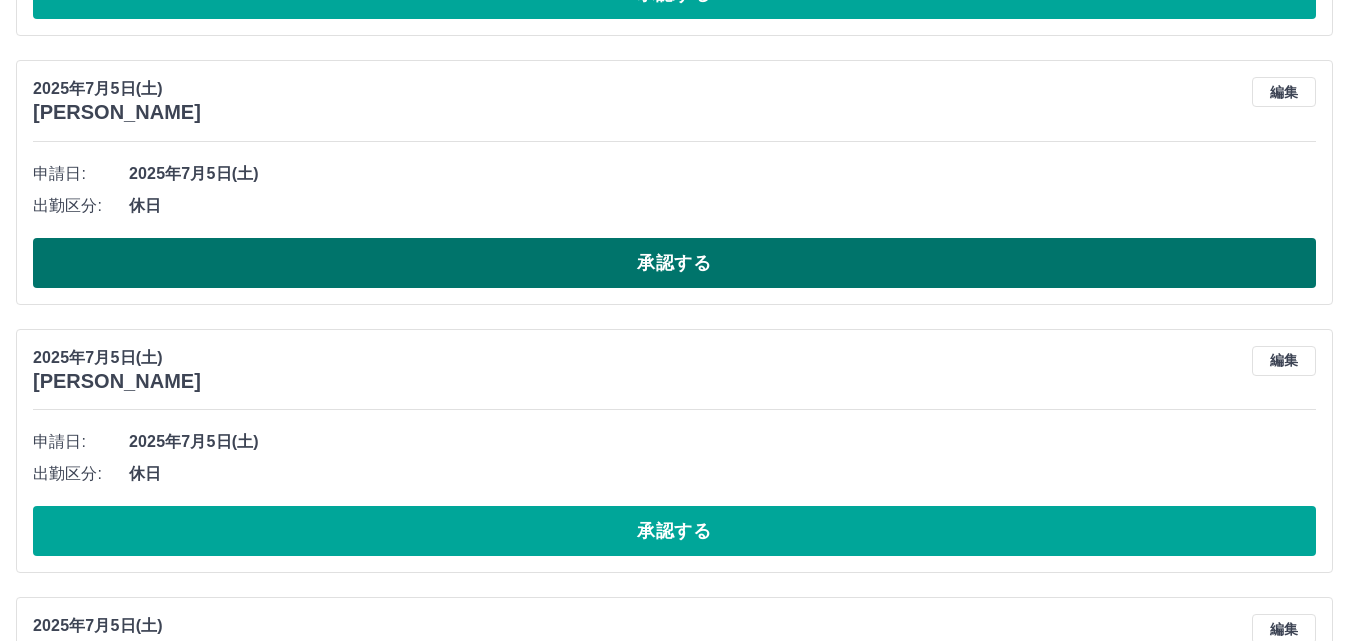 click on "承認する" at bounding box center [674, 263] 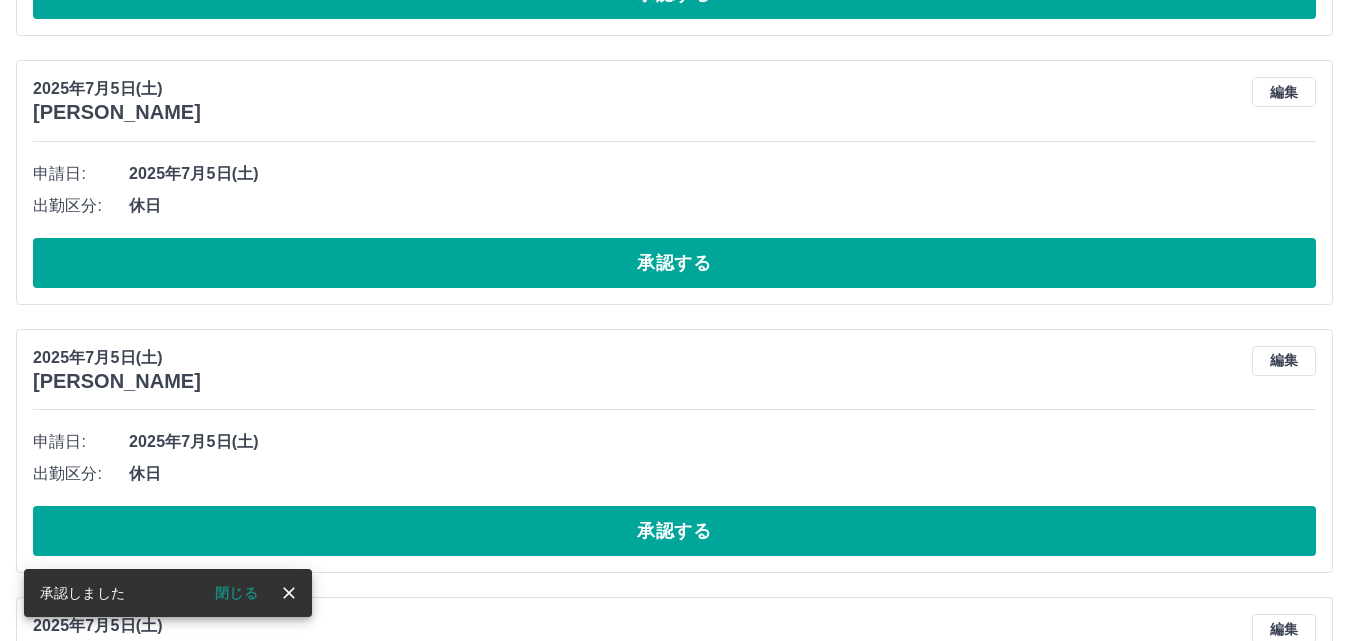 click on "承認する" at bounding box center [674, 263] 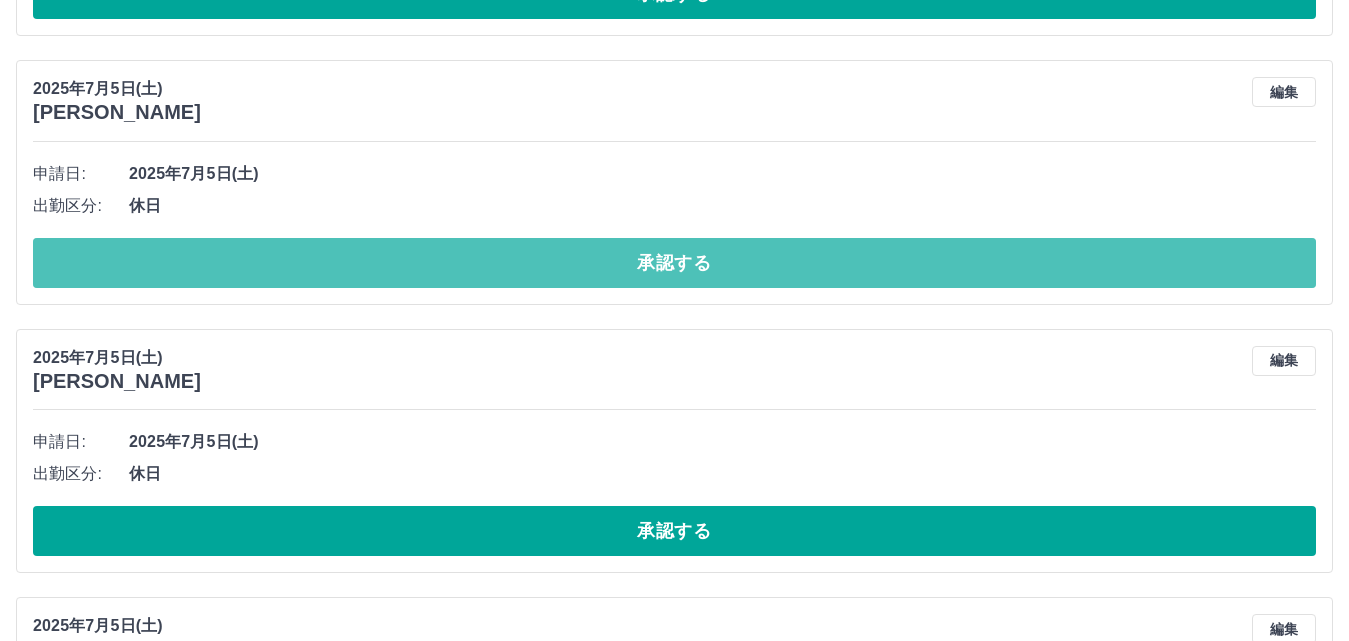 click on "承認する" at bounding box center [674, 263] 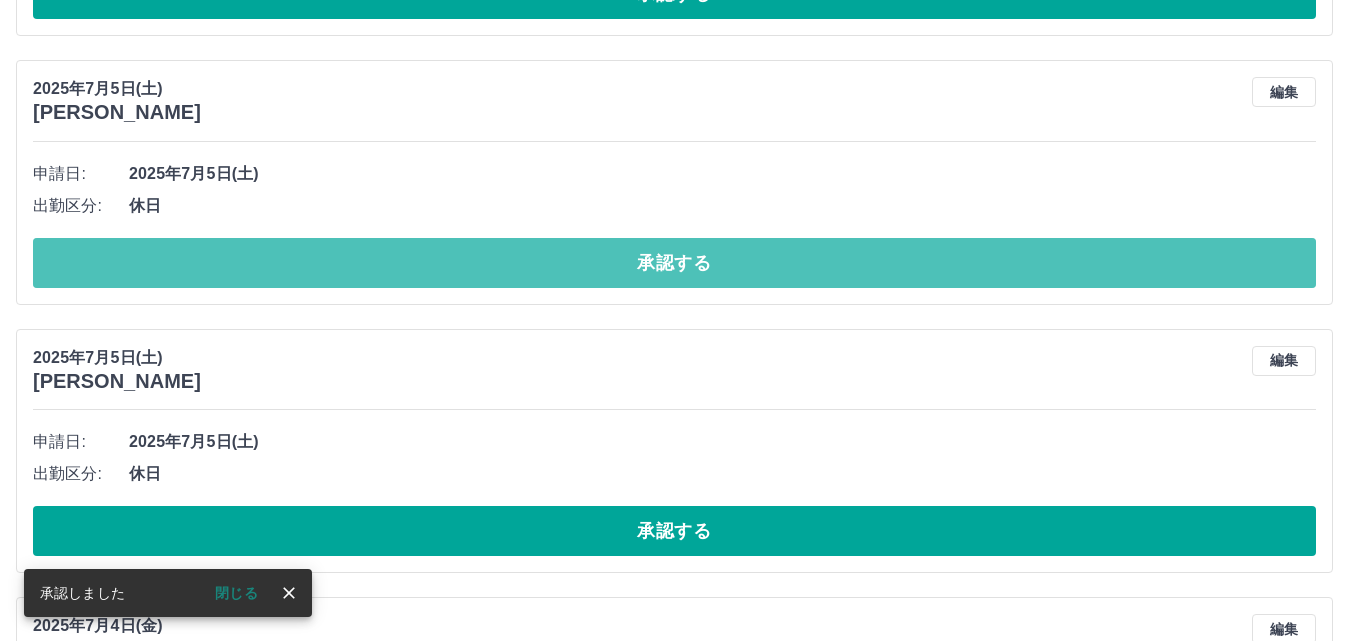 click on "承認する" at bounding box center [674, 263] 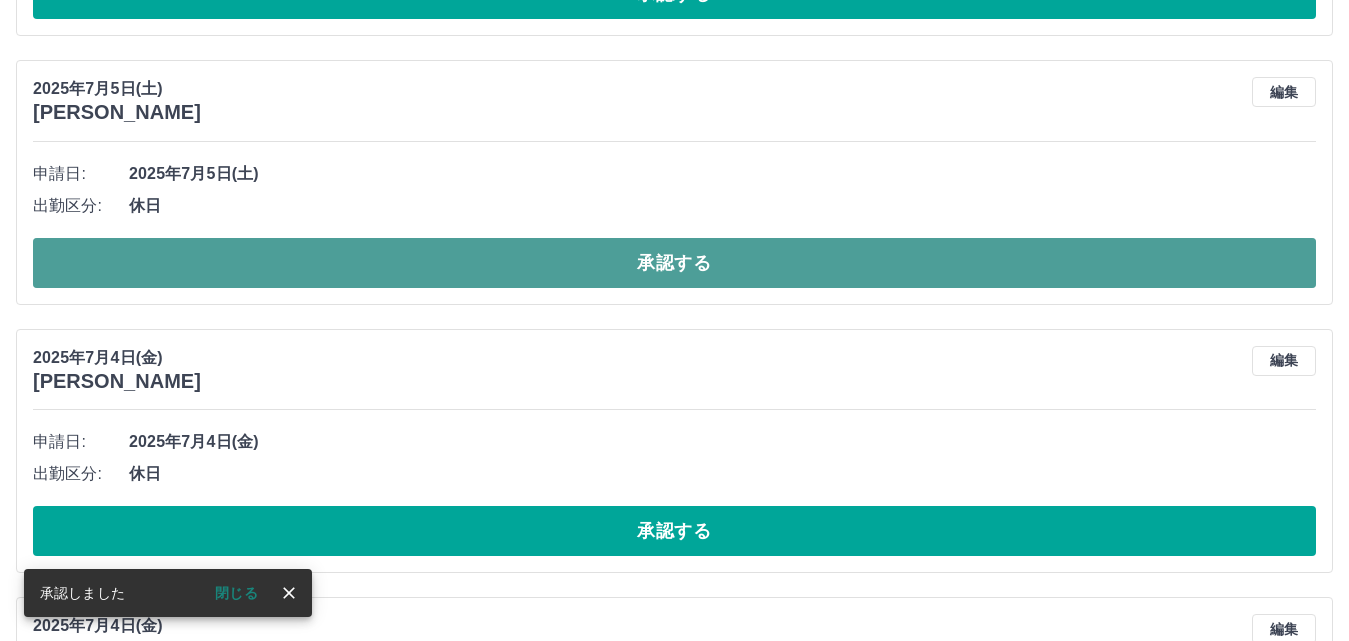 click on "承認する" at bounding box center (674, 263) 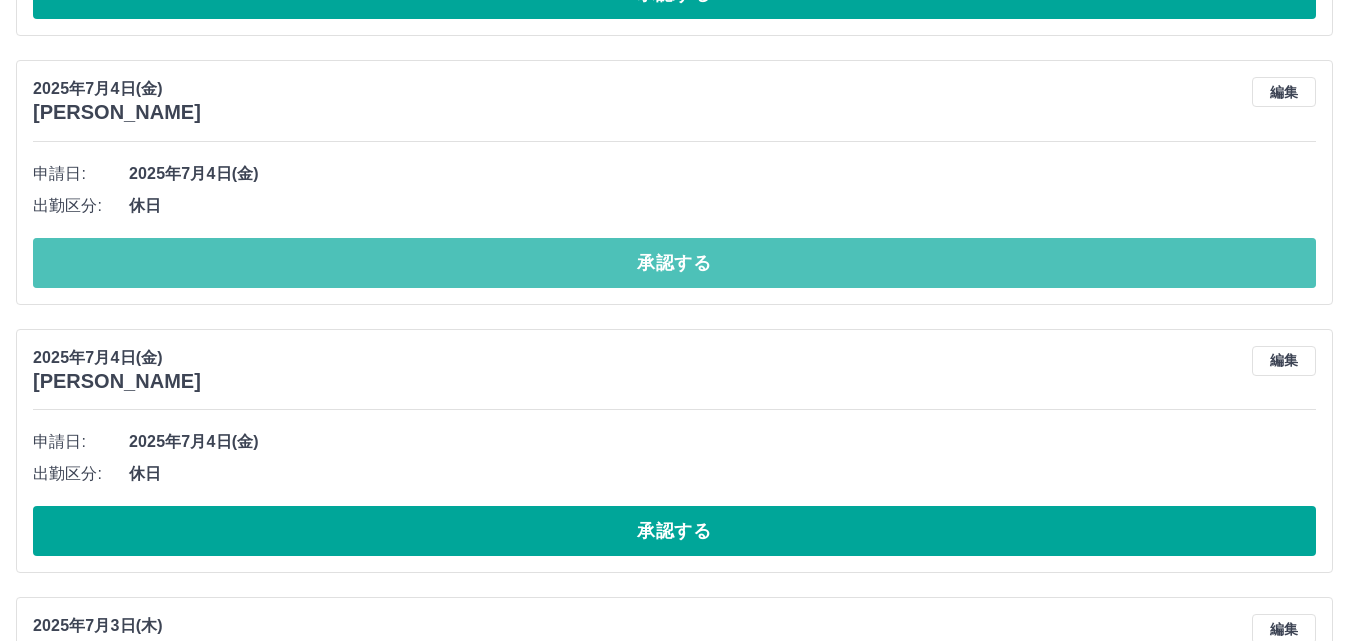 click on "承認する" at bounding box center (674, 263) 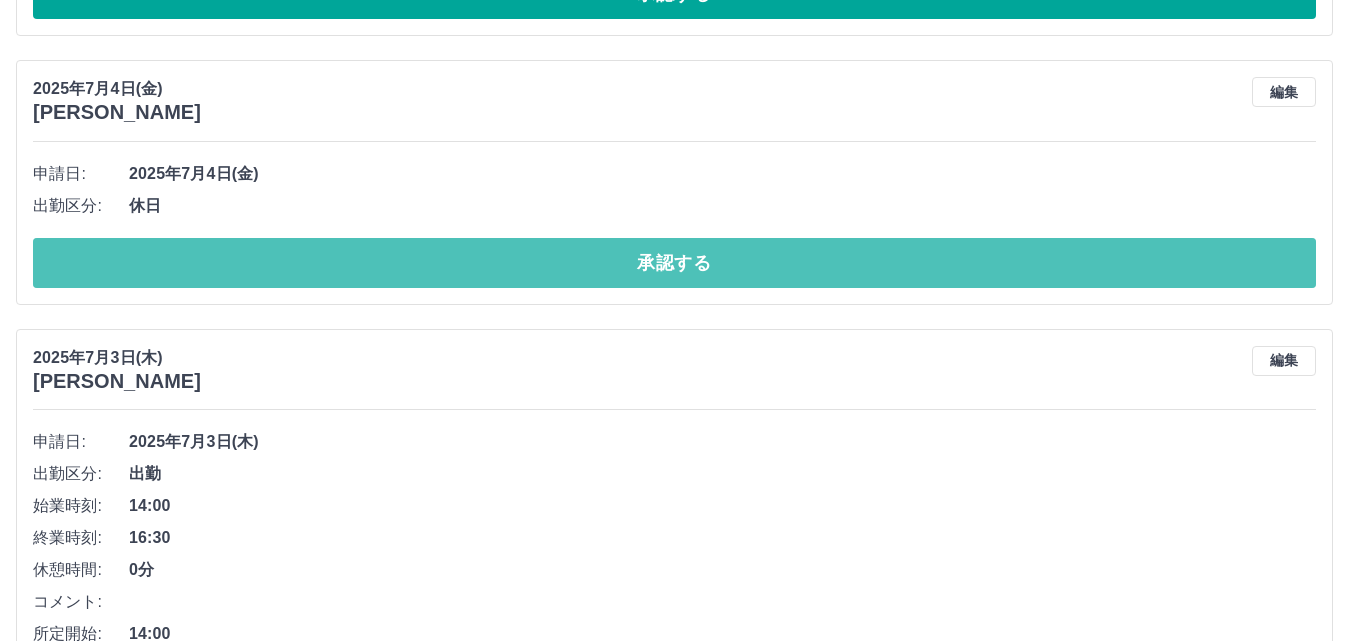 click on "承認する" at bounding box center [674, 263] 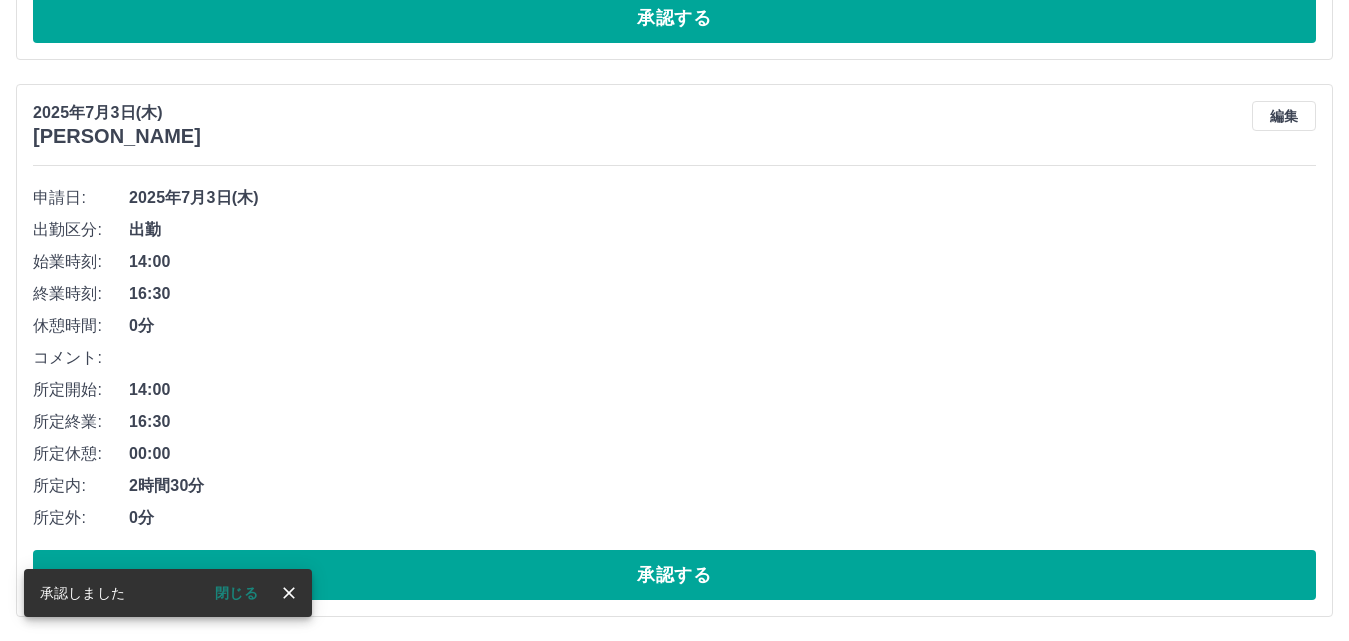 scroll, scrollTop: 1266, scrollLeft: 0, axis: vertical 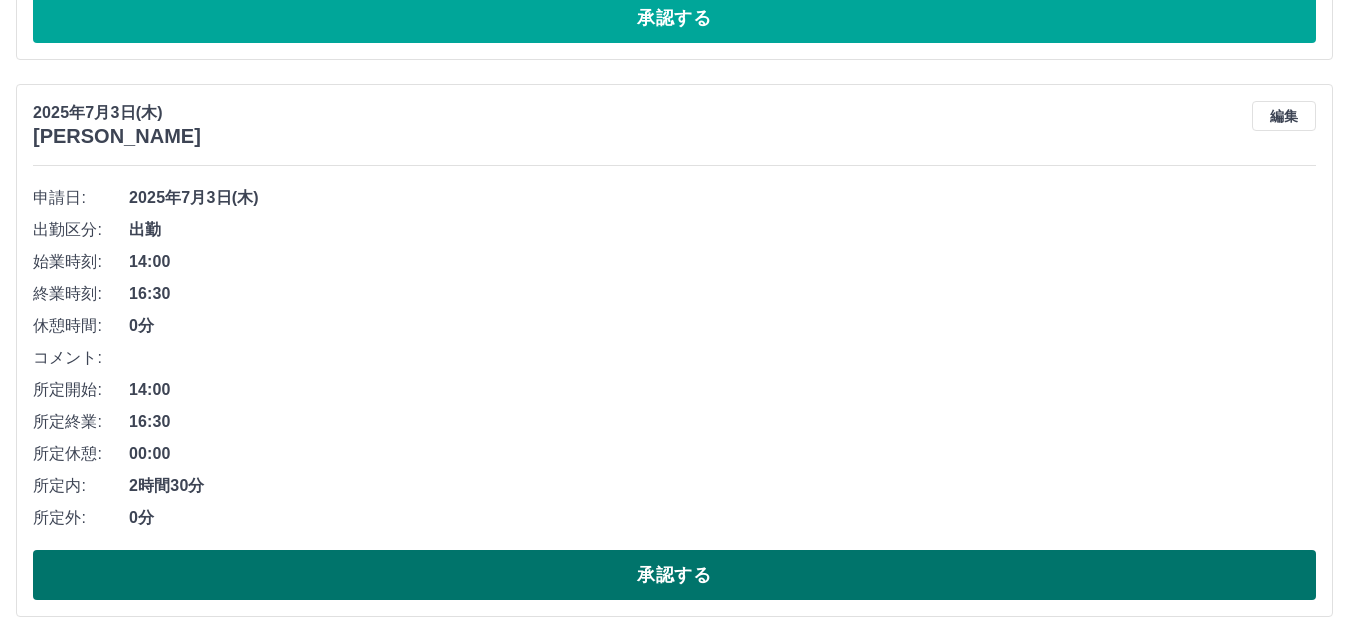 click on "承認する" at bounding box center (674, 575) 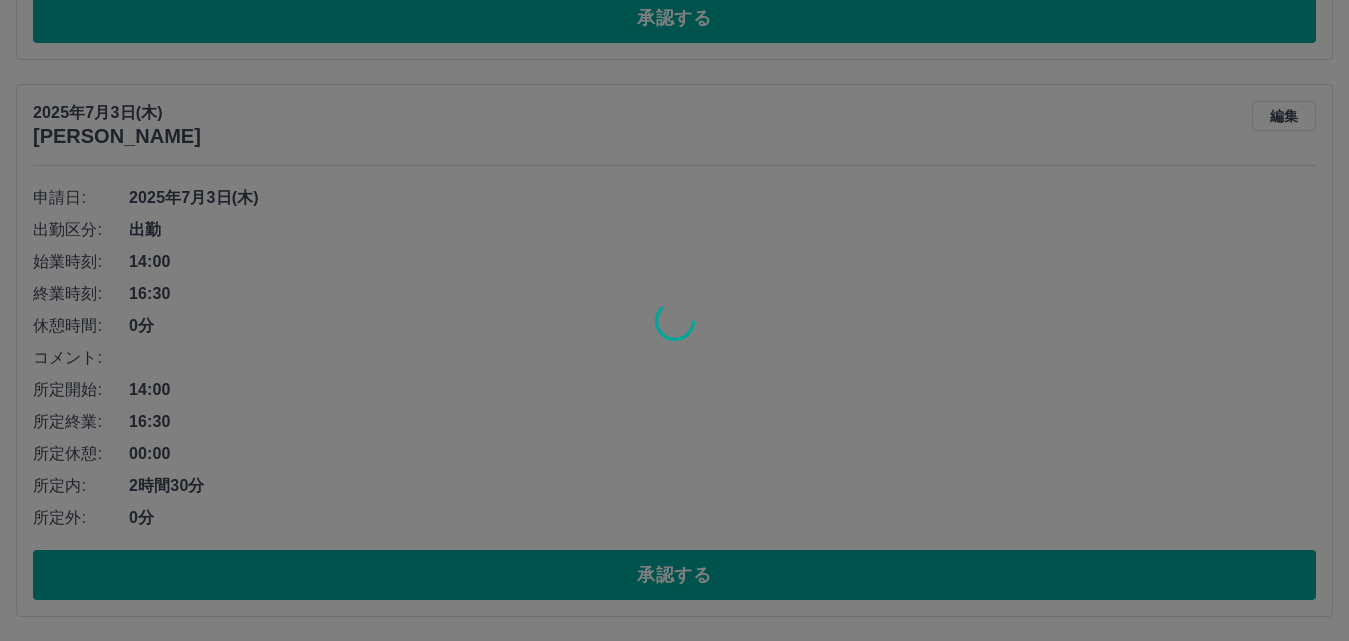 scroll, scrollTop: 709, scrollLeft: 0, axis: vertical 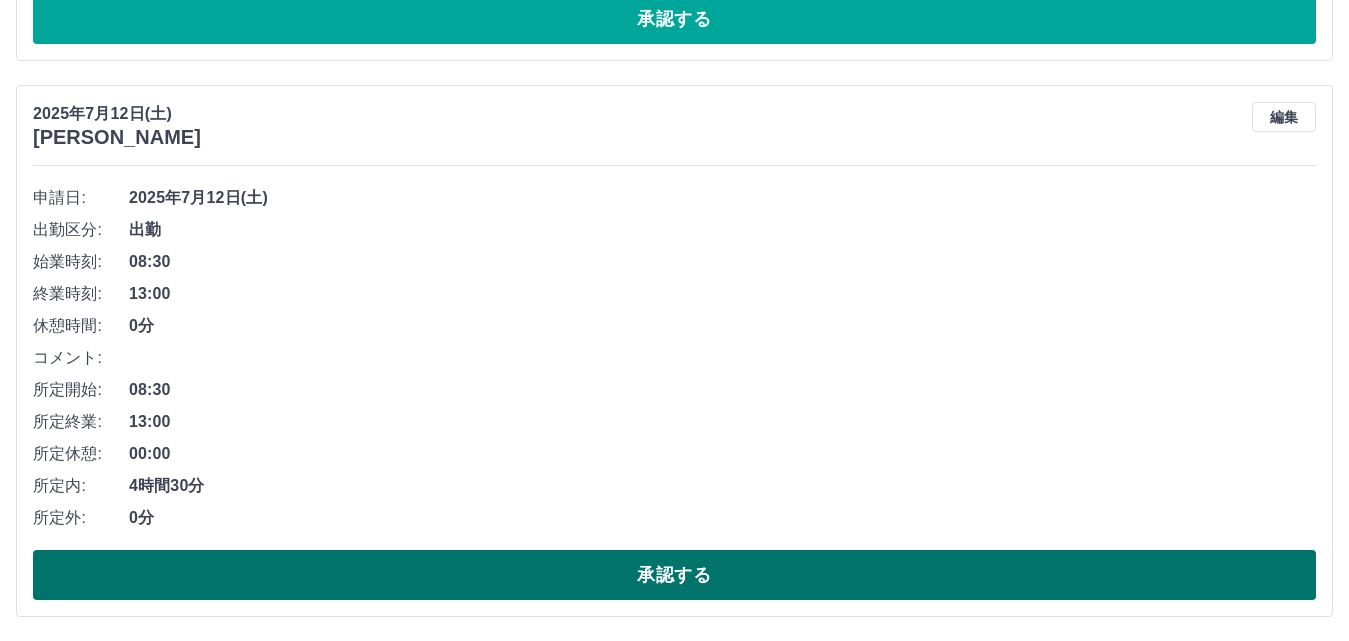 click on "承認する" at bounding box center [674, 575] 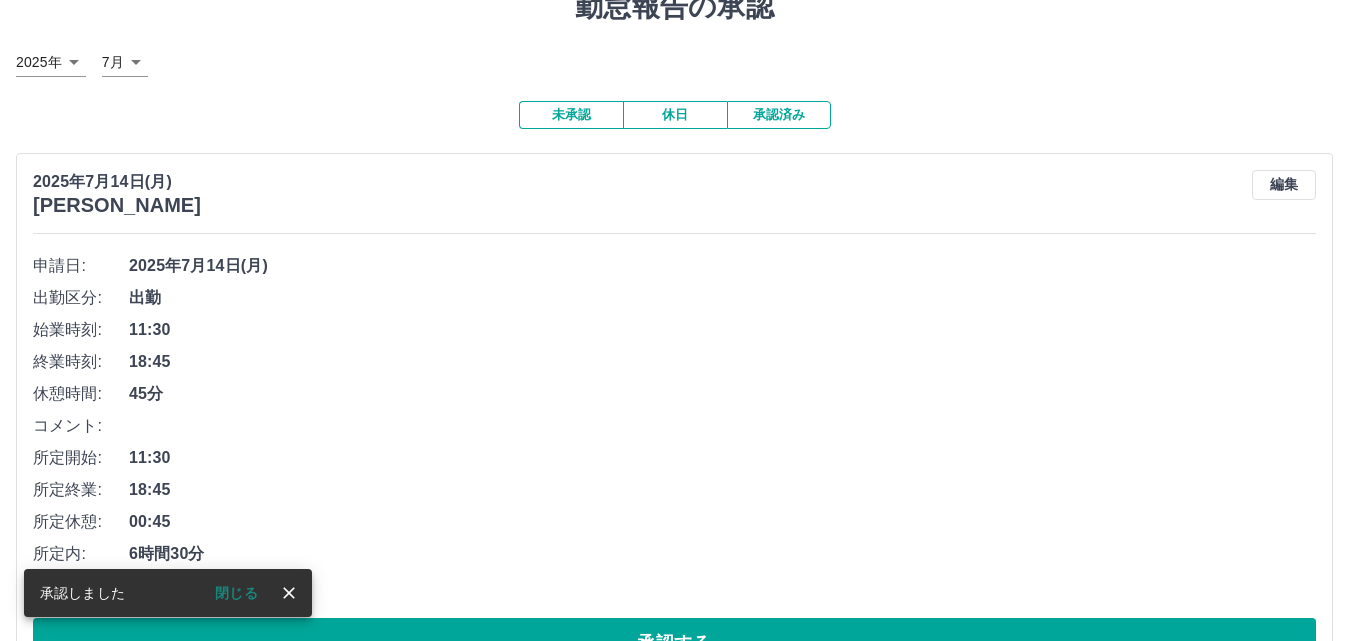 scroll, scrollTop: 0, scrollLeft: 0, axis: both 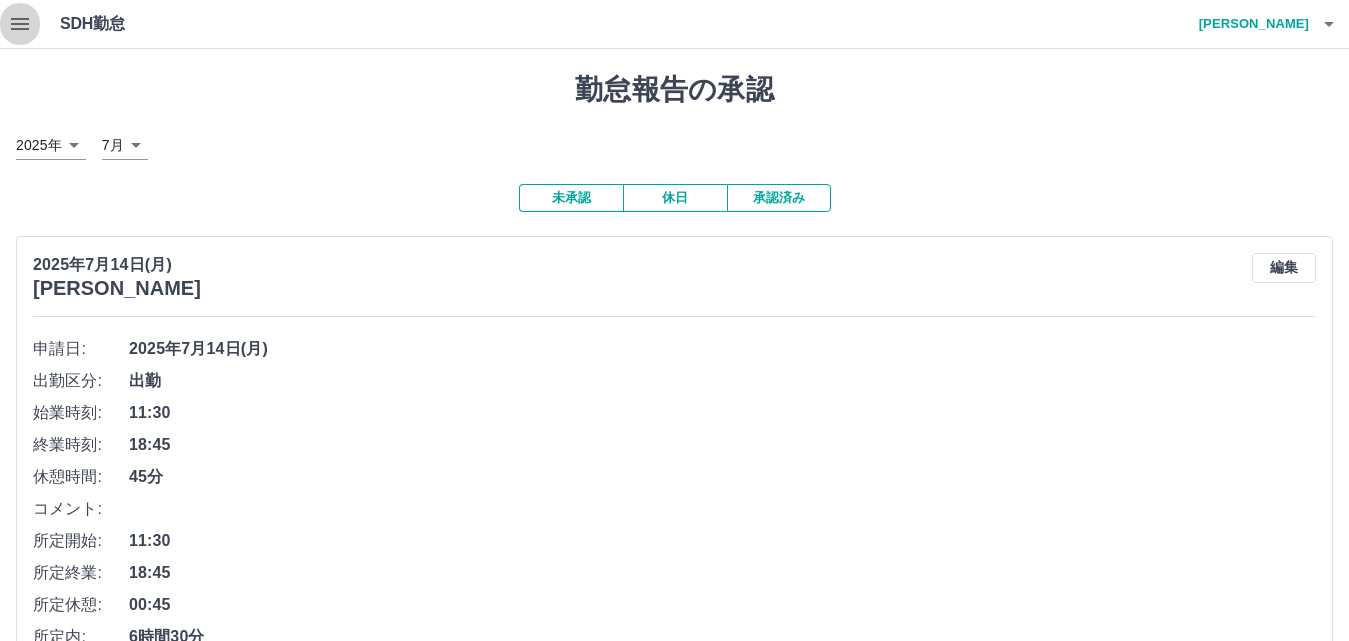 click 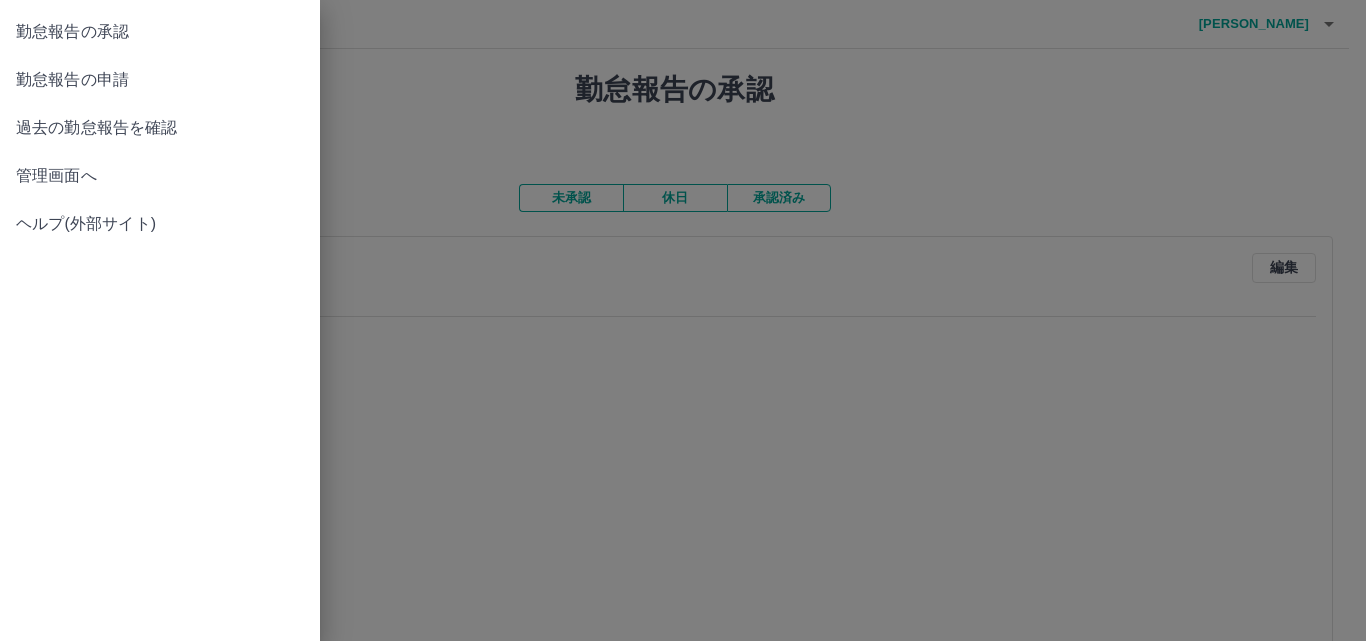 click on "管理画面へ" at bounding box center (160, 176) 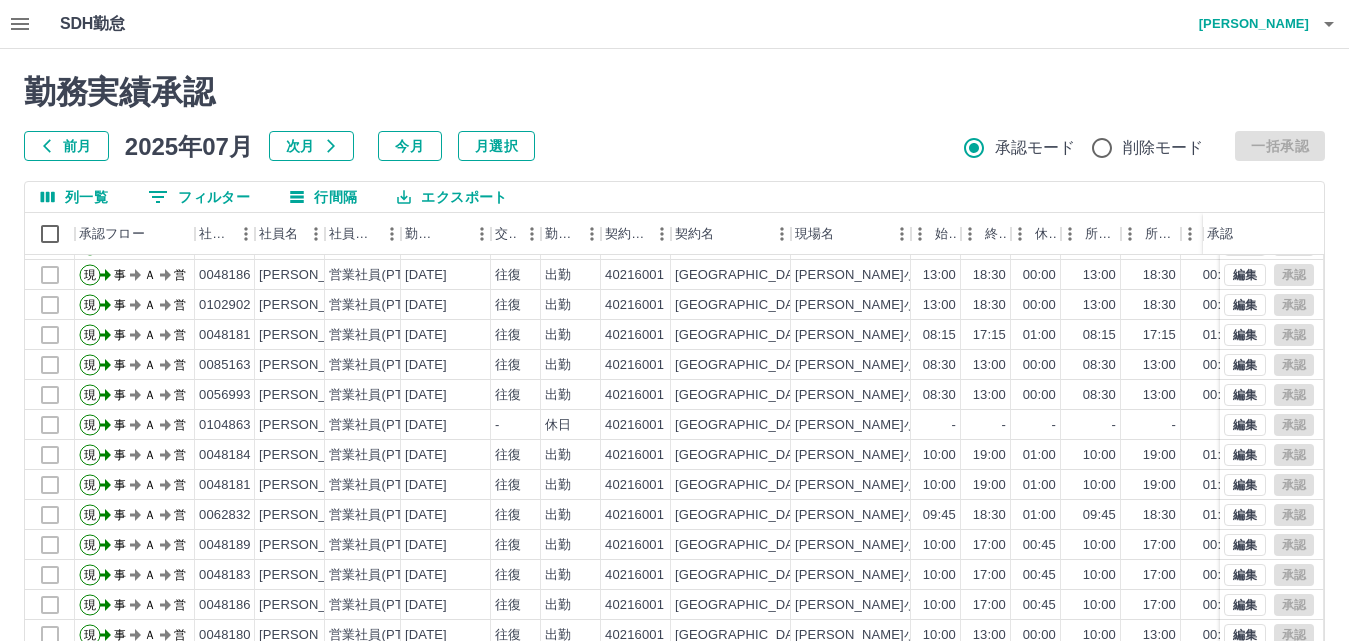 scroll, scrollTop: 104, scrollLeft: 0, axis: vertical 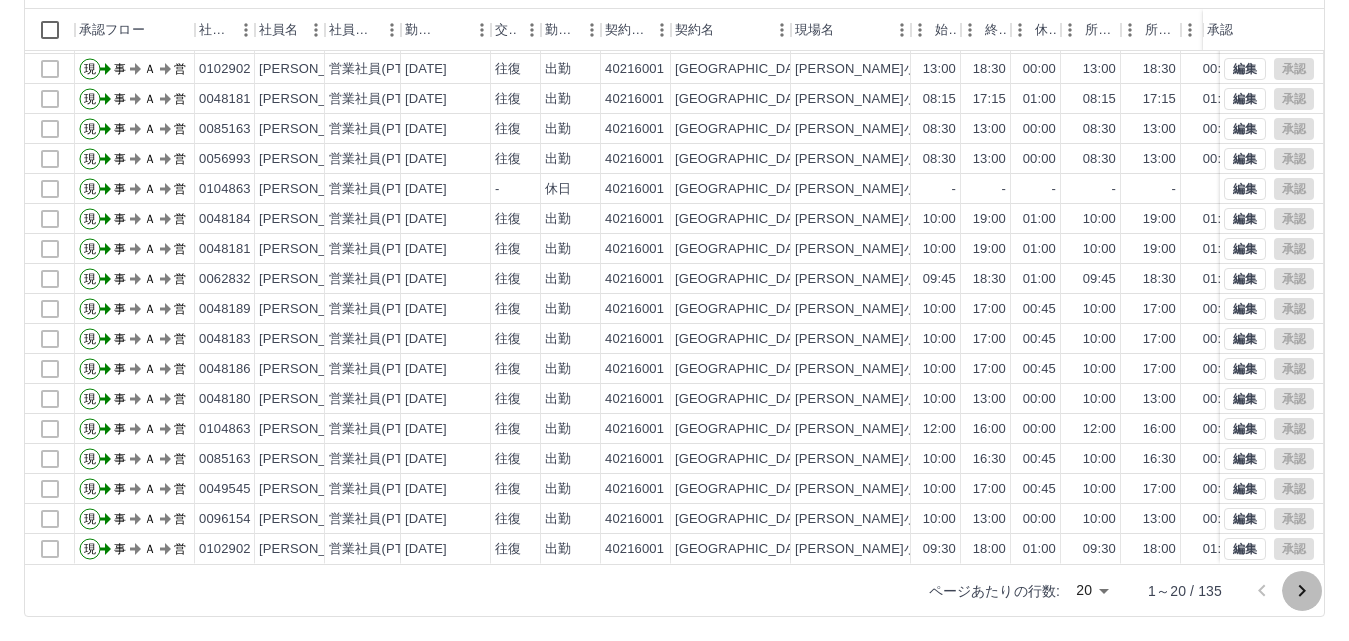 click 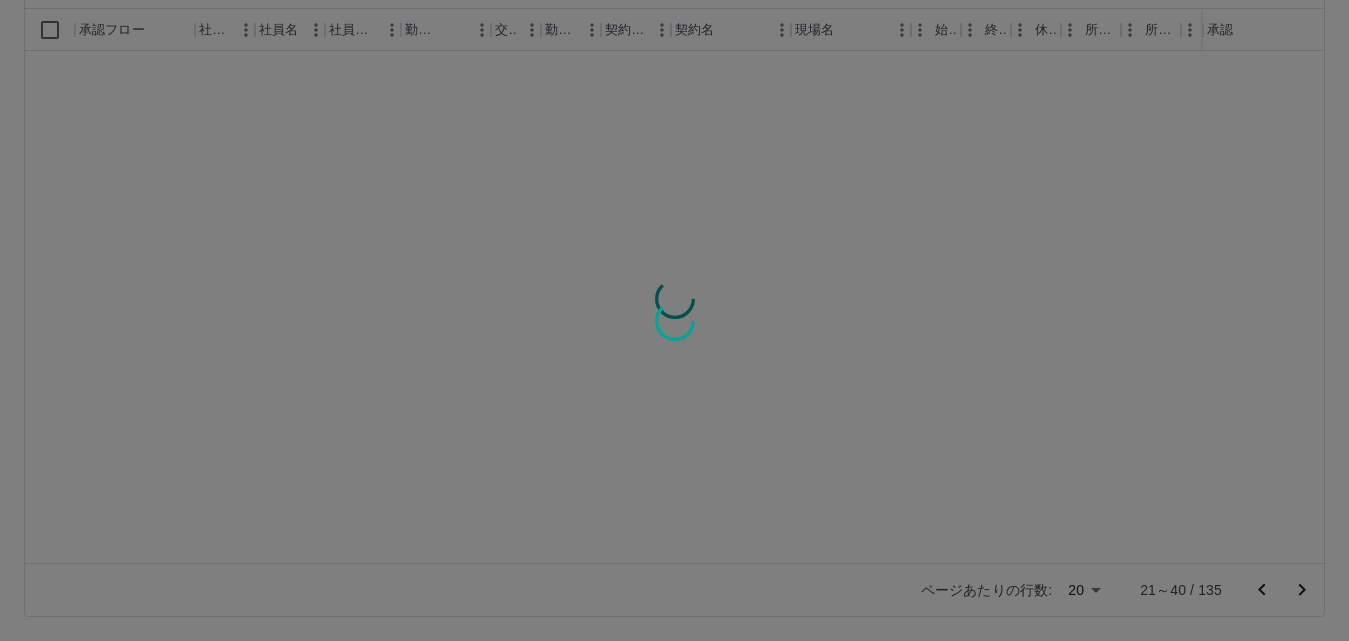 scroll, scrollTop: 0, scrollLeft: 0, axis: both 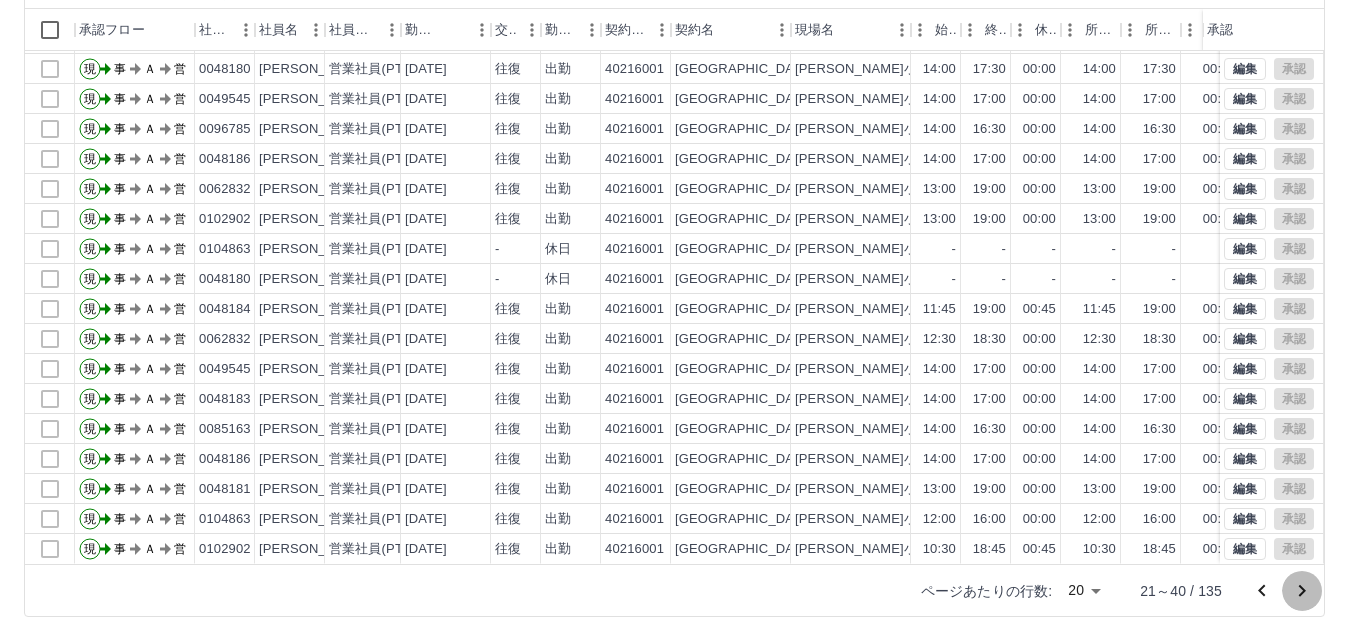 click 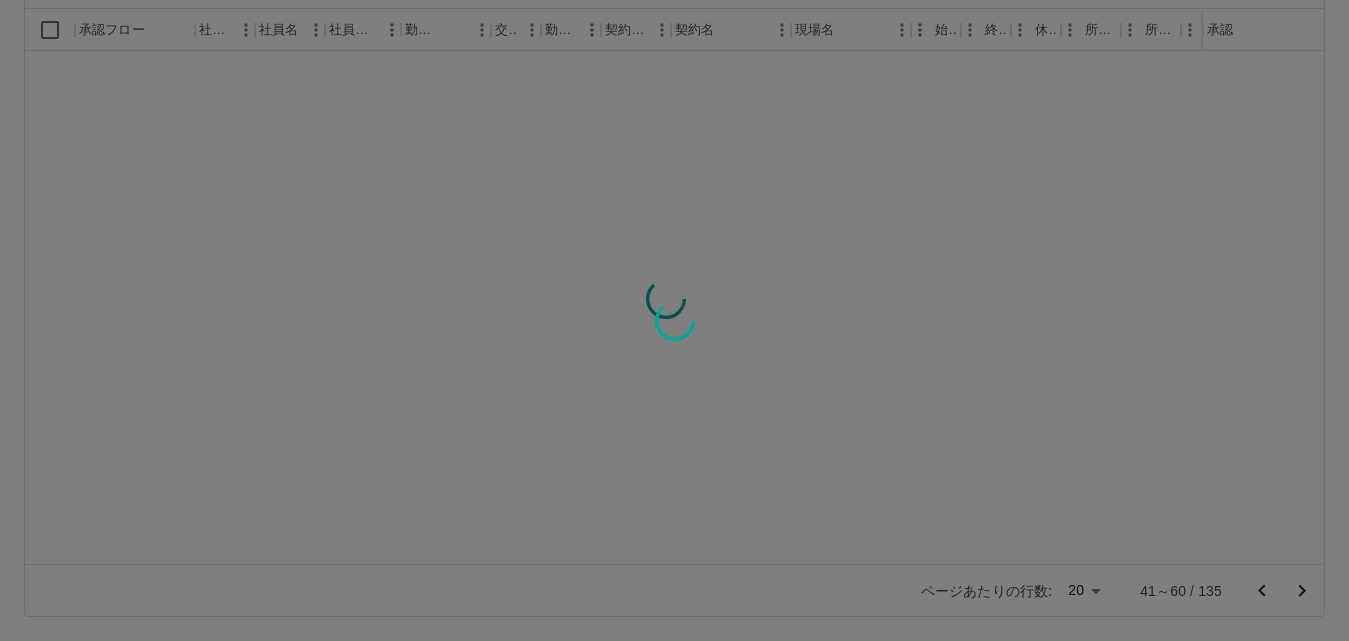 scroll, scrollTop: 0, scrollLeft: 0, axis: both 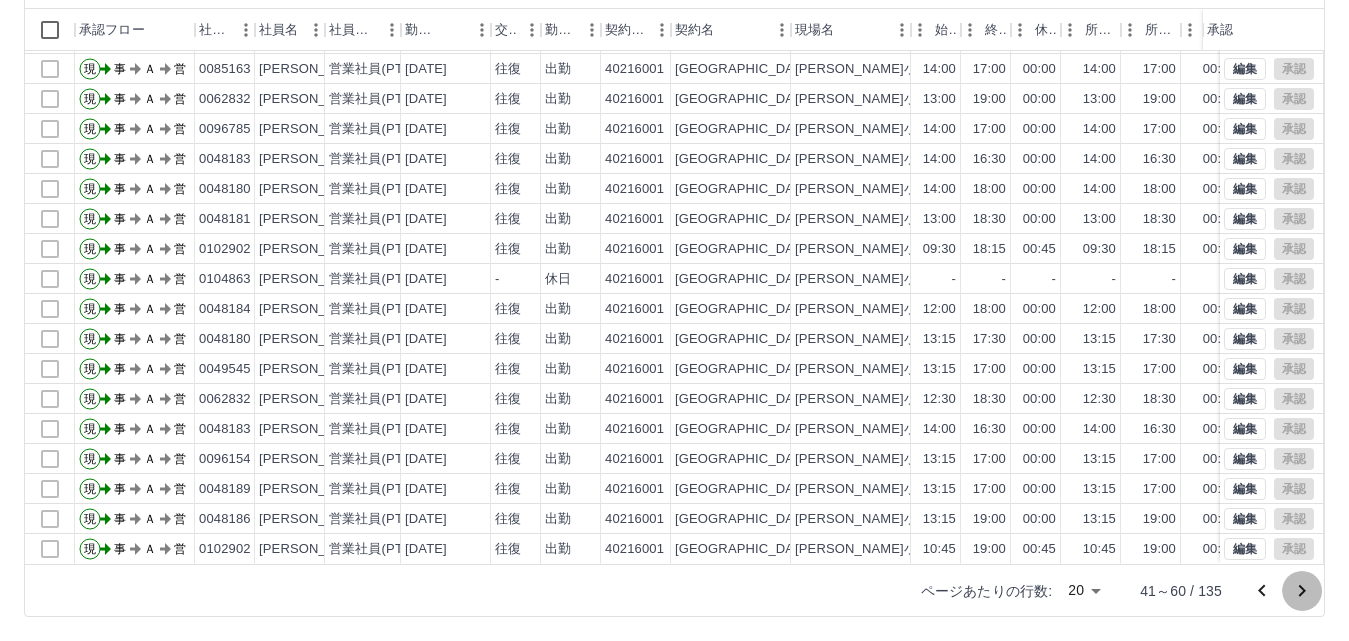 click 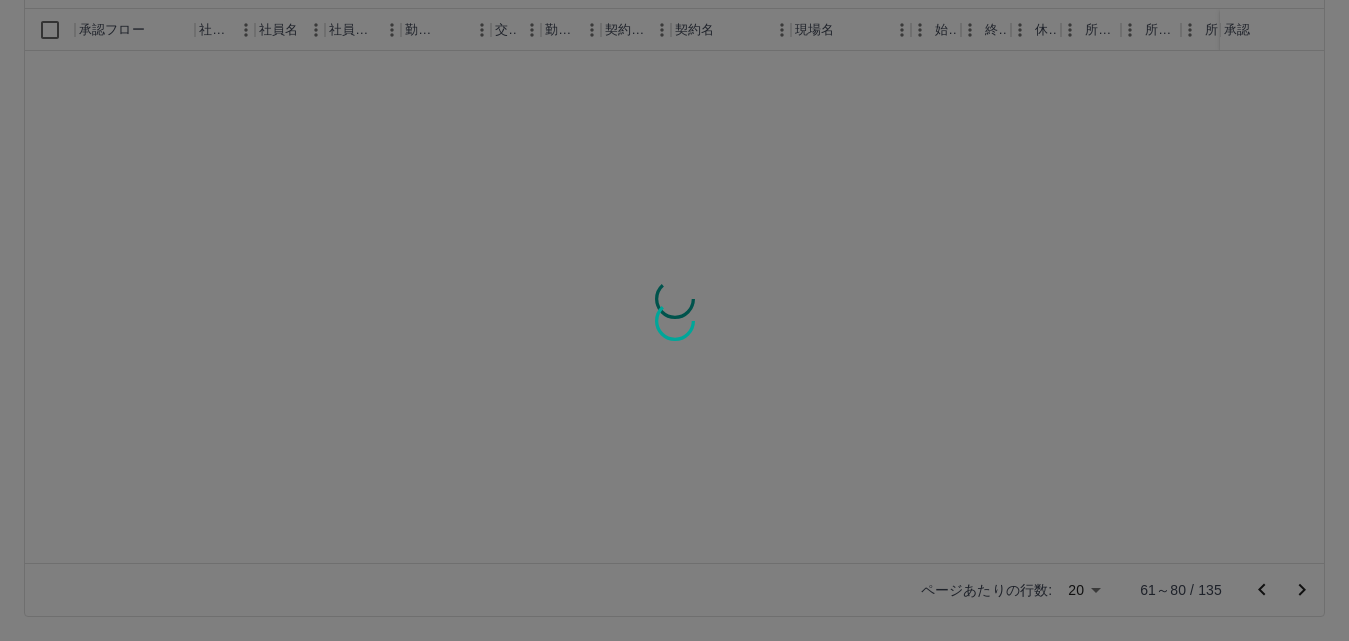 scroll, scrollTop: 0, scrollLeft: 0, axis: both 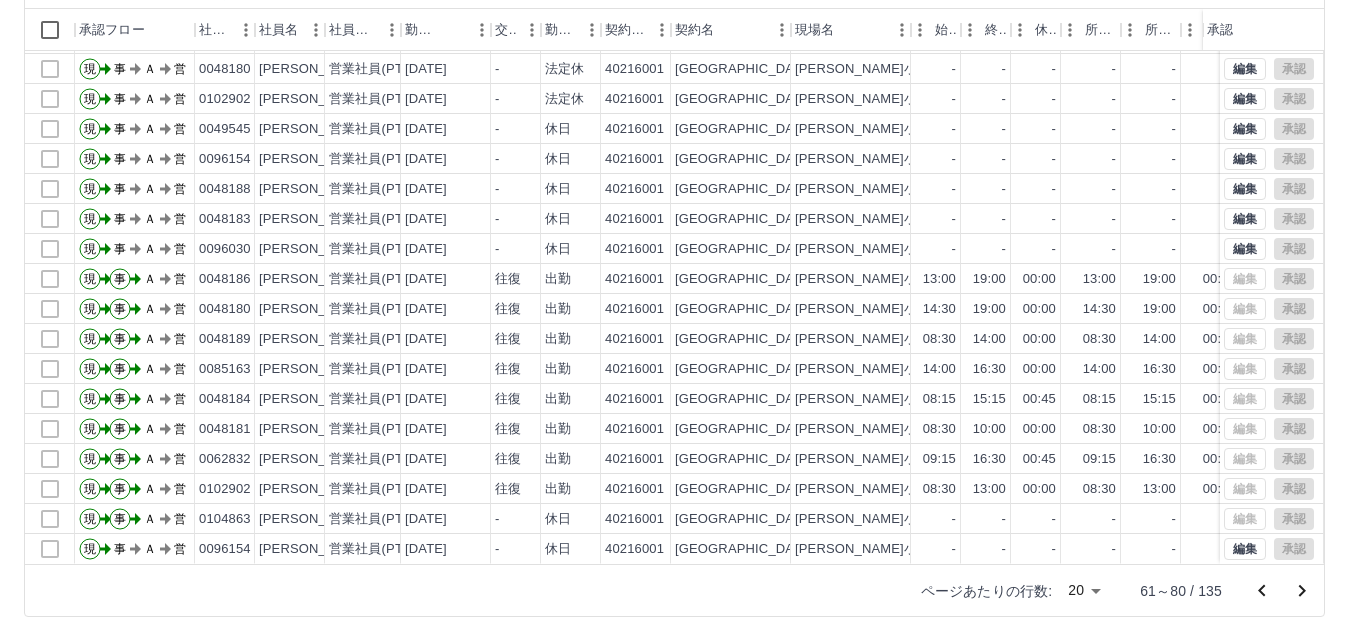 click 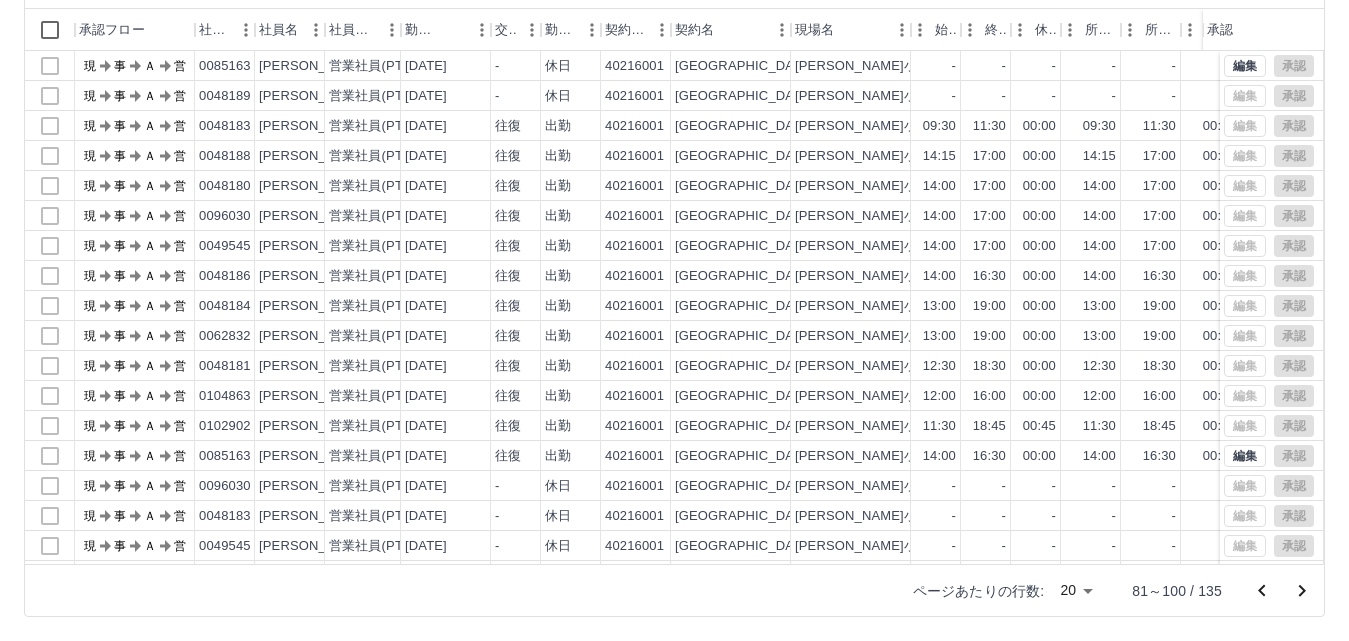scroll, scrollTop: 1, scrollLeft: 0, axis: vertical 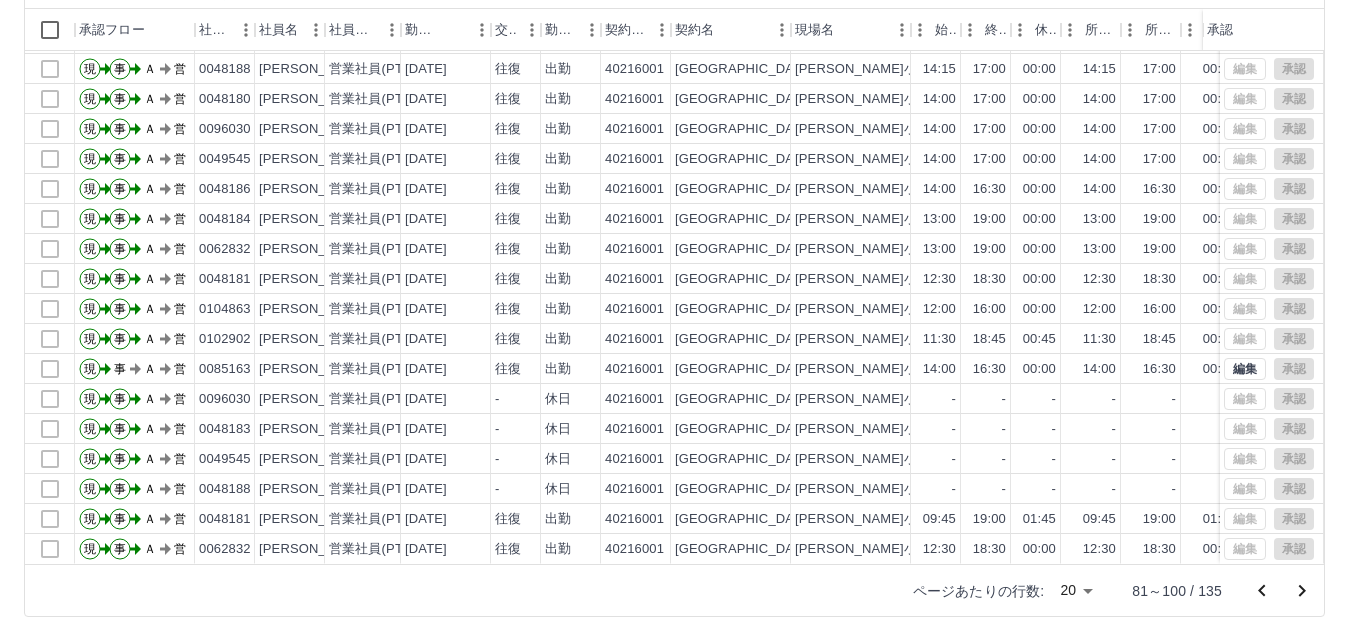 click 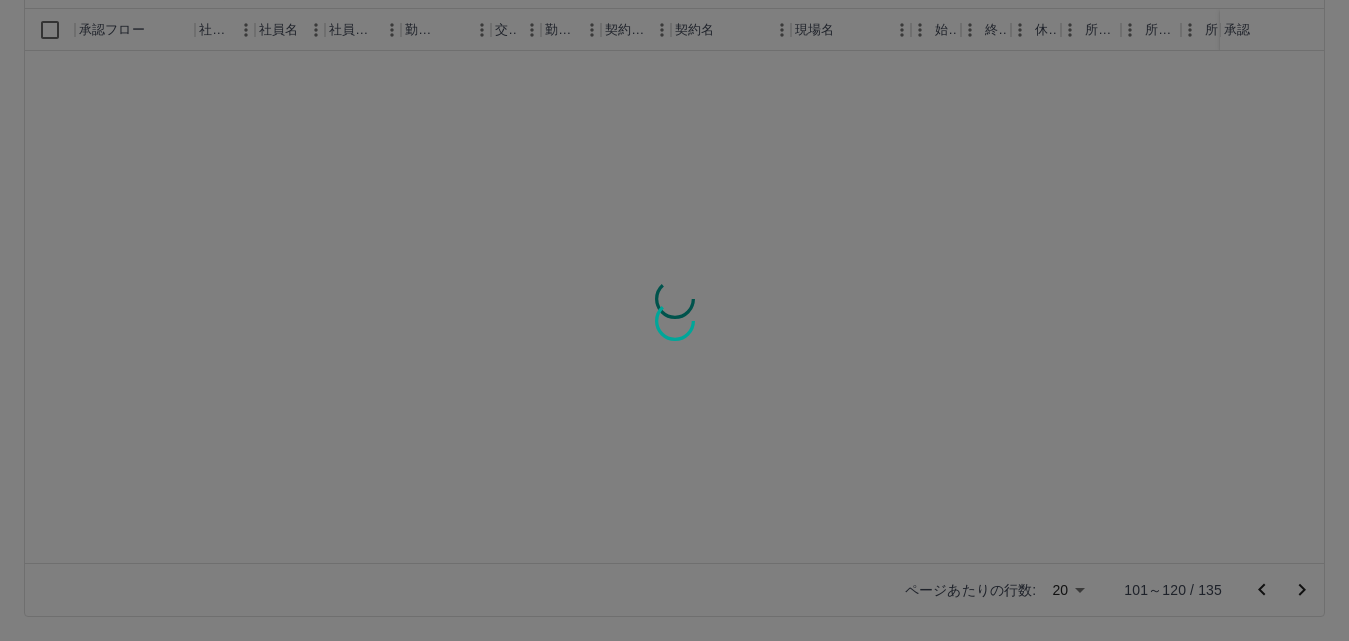 scroll, scrollTop: 0, scrollLeft: 0, axis: both 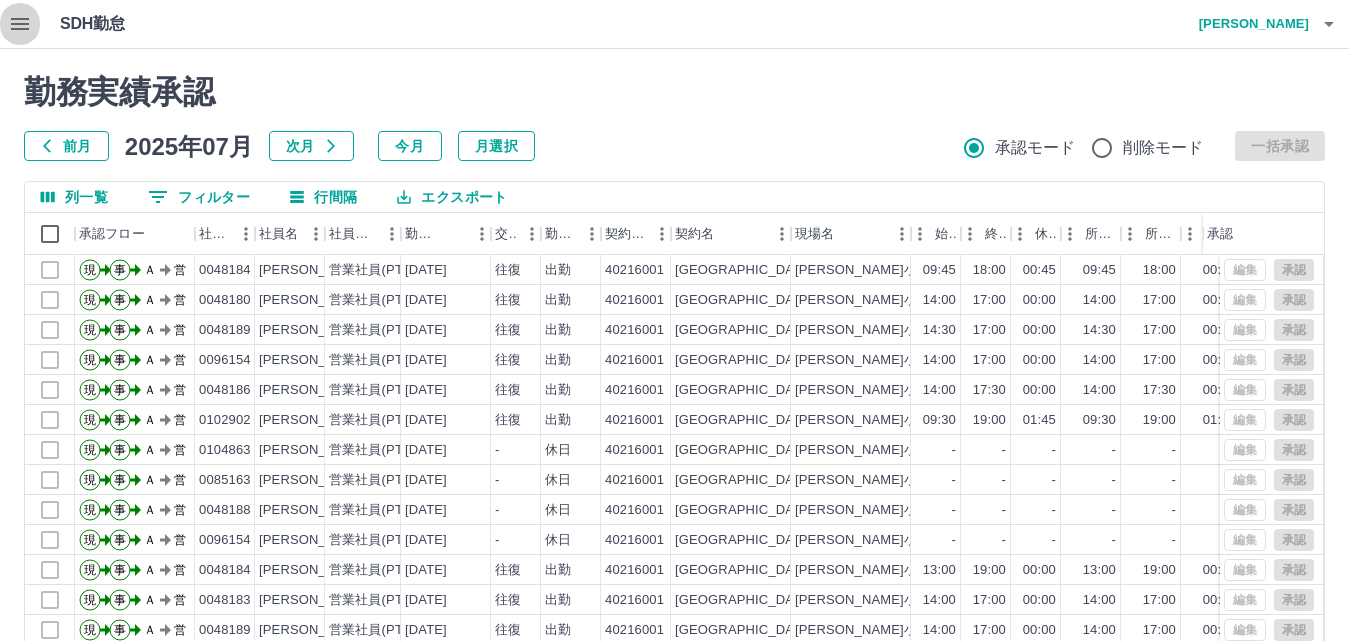 click 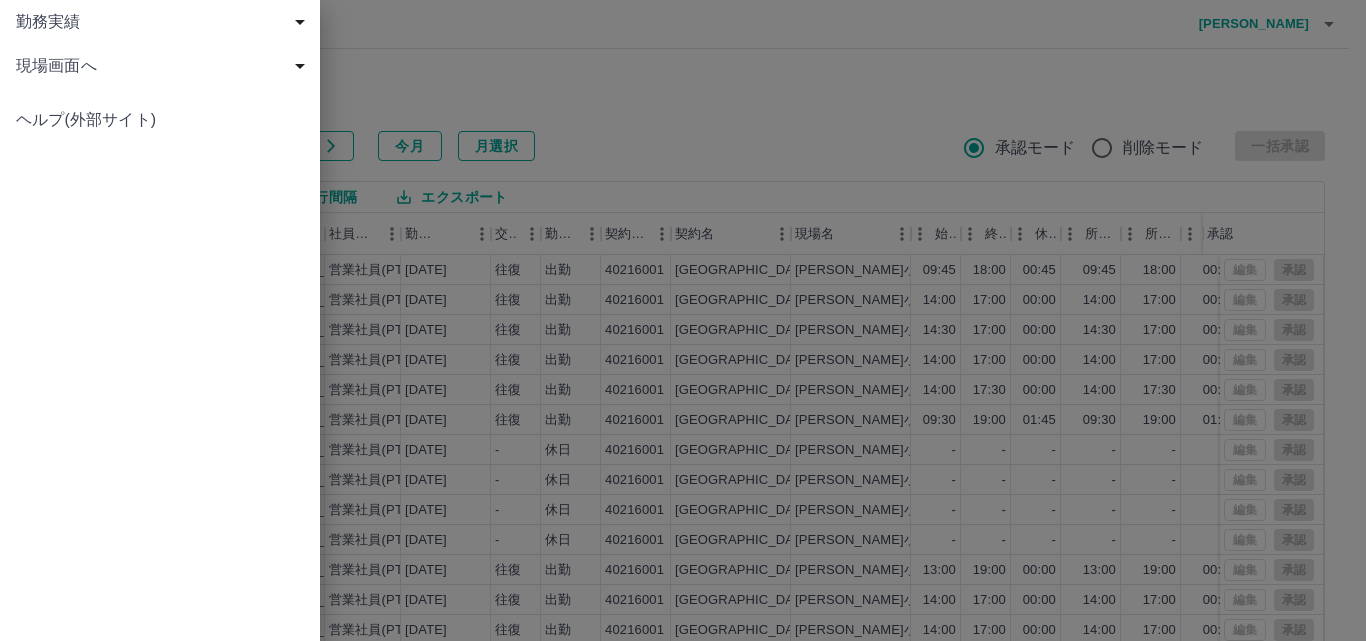 drag, startPoint x: 1077, startPoint y: 84, endPoint x: 1097, endPoint y: 80, distance: 20.396078 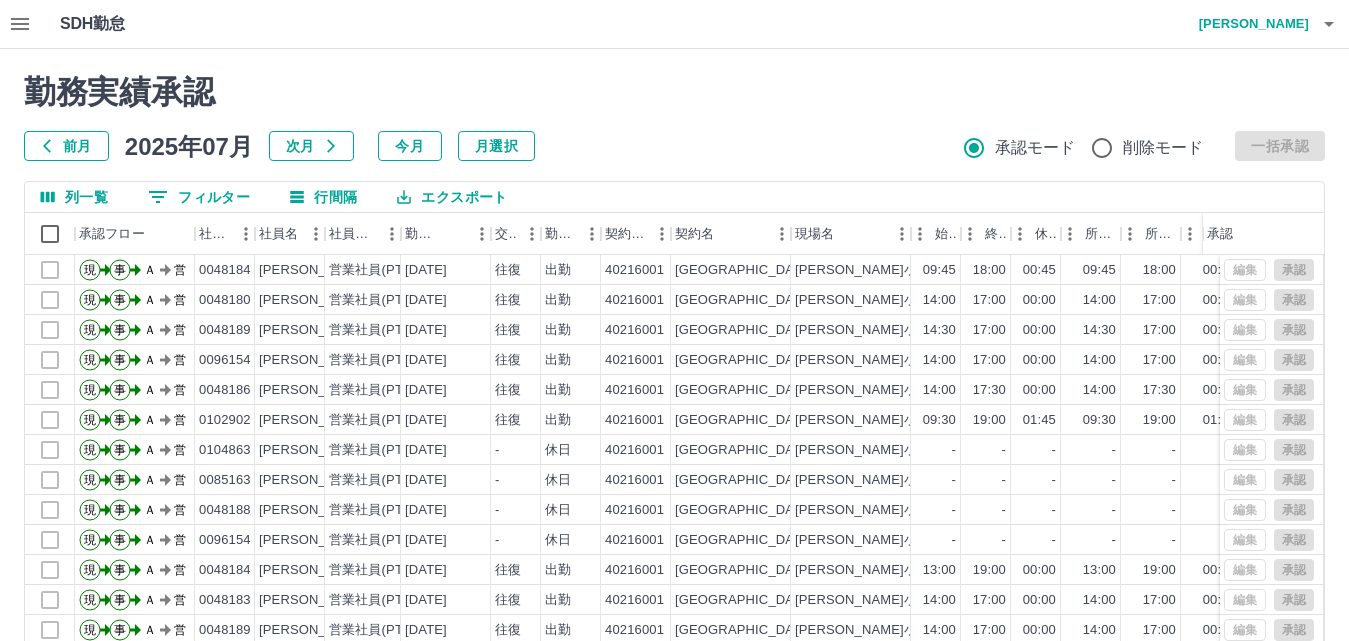 click on "[PERSON_NAME]" at bounding box center [1249, 24] 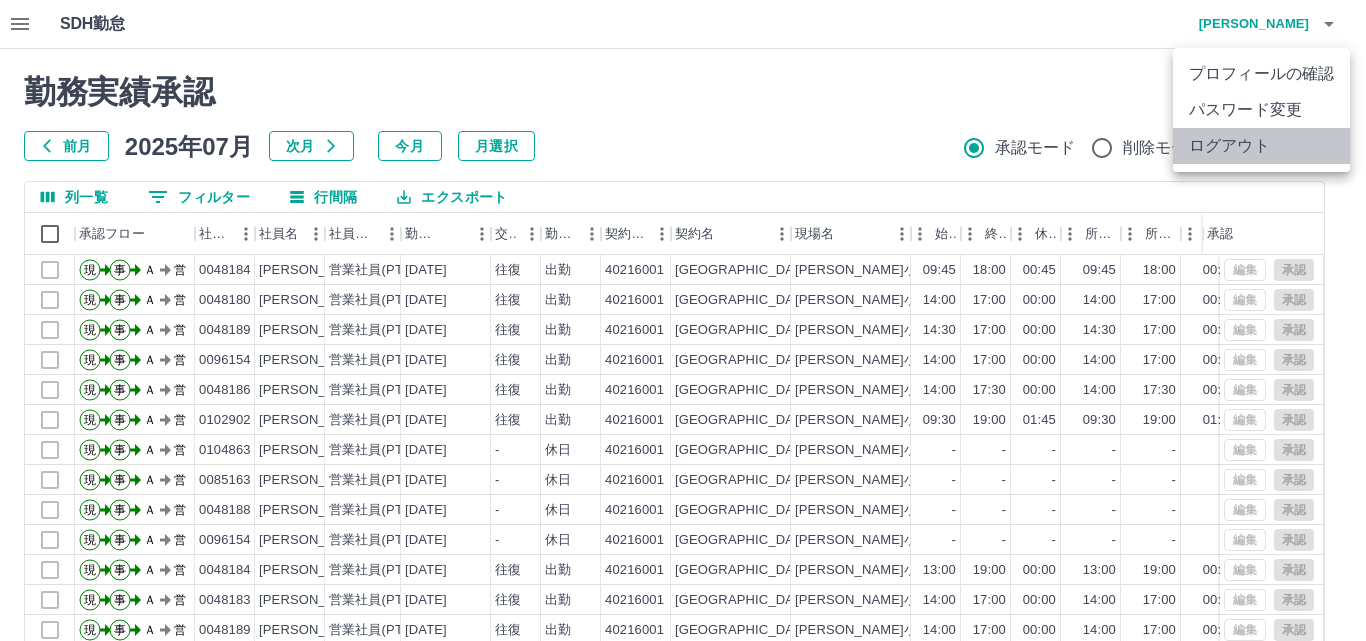 click on "ログアウト" at bounding box center [1261, 146] 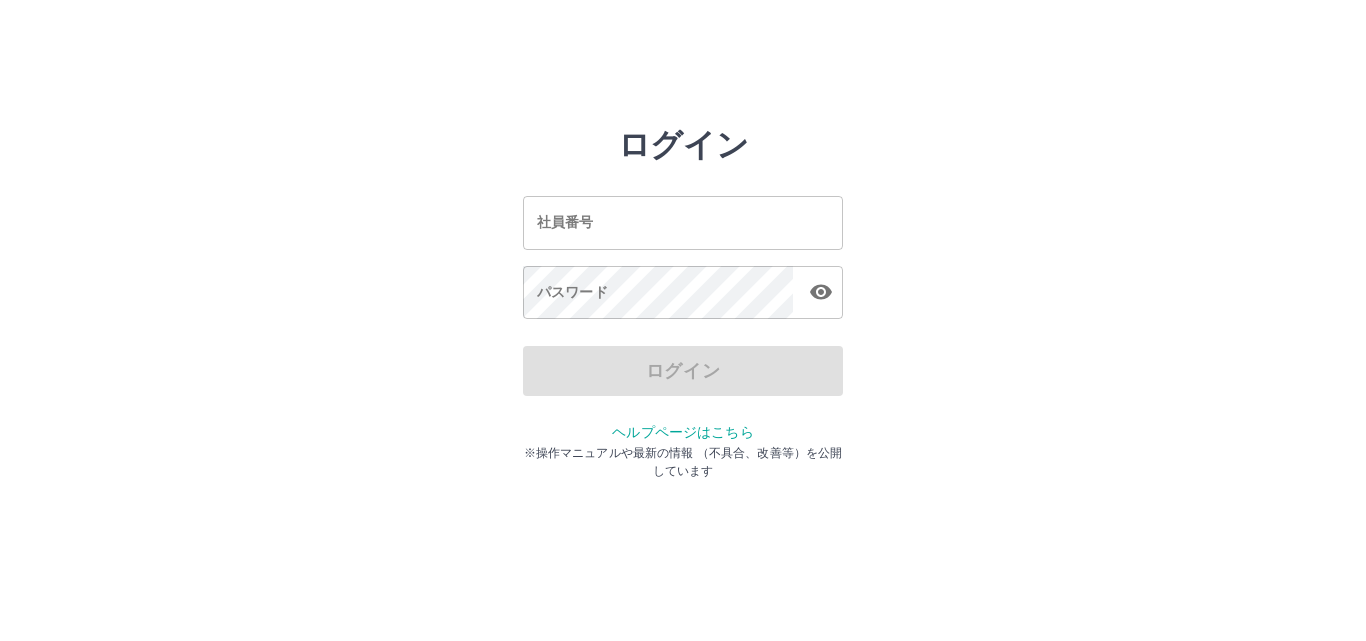 scroll, scrollTop: 0, scrollLeft: 0, axis: both 